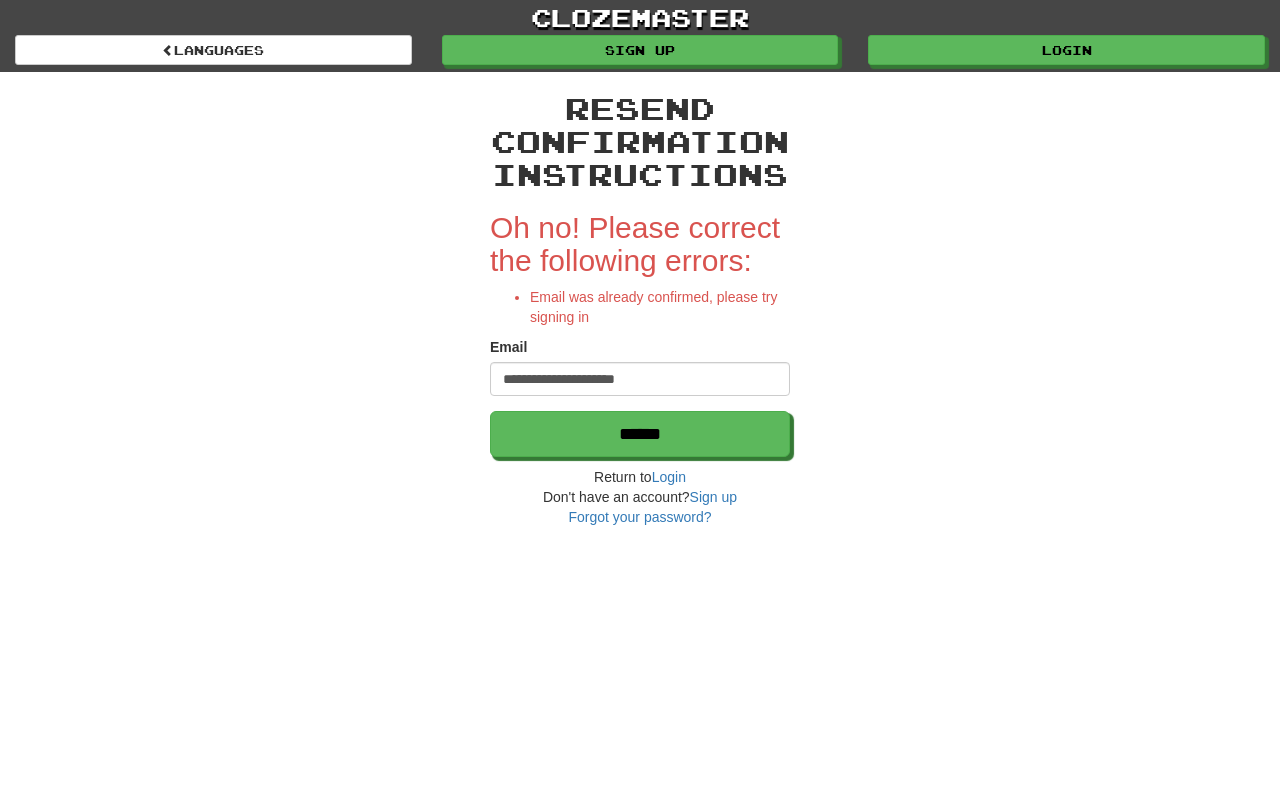 scroll, scrollTop: 0, scrollLeft: 0, axis: both 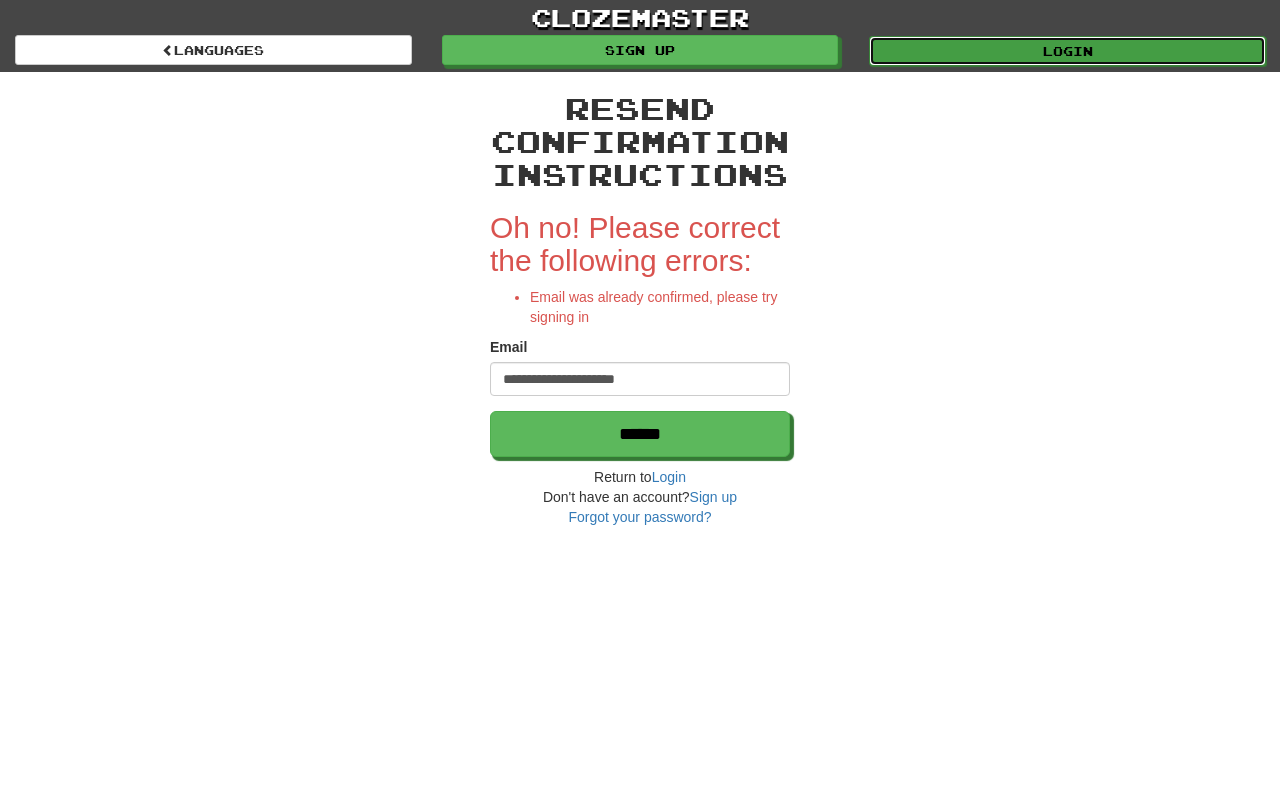 click on "Login" at bounding box center [1067, 51] 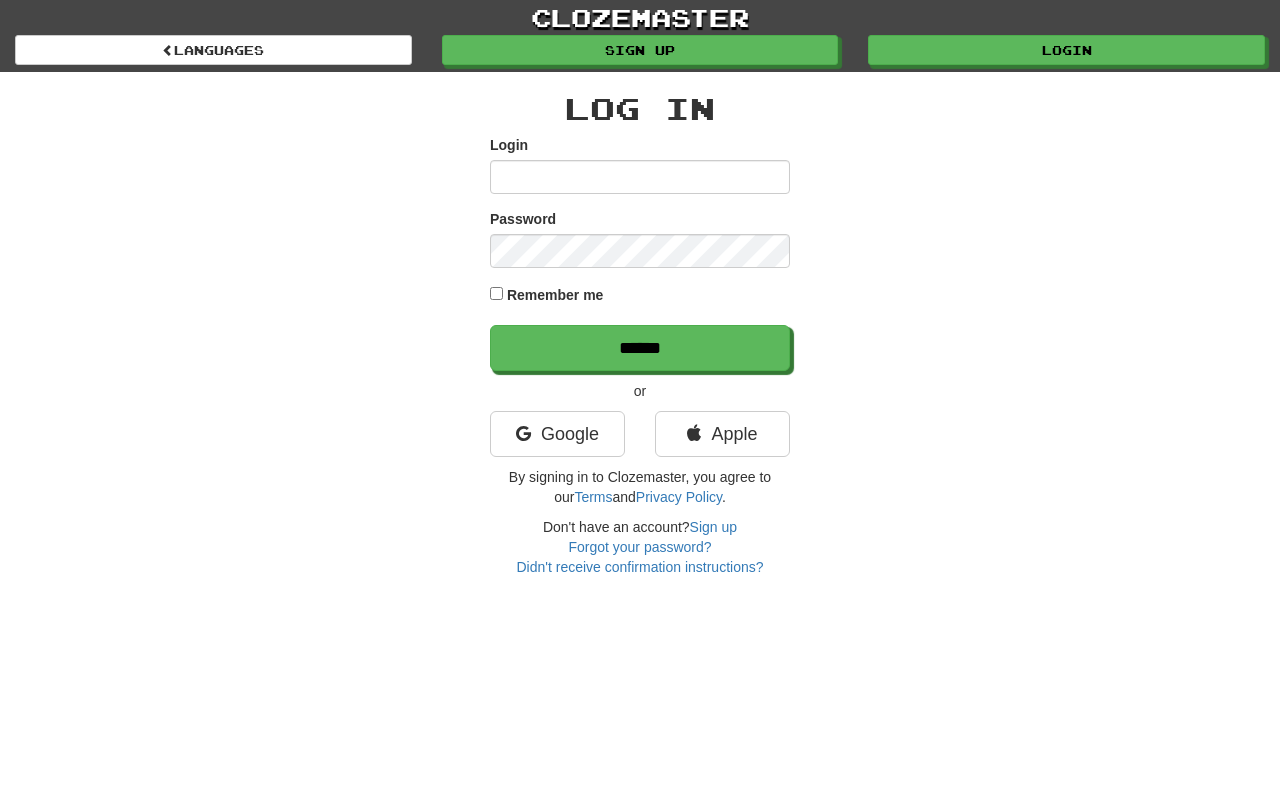 scroll, scrollTop: 0, scrollLeft: 0, axis: both 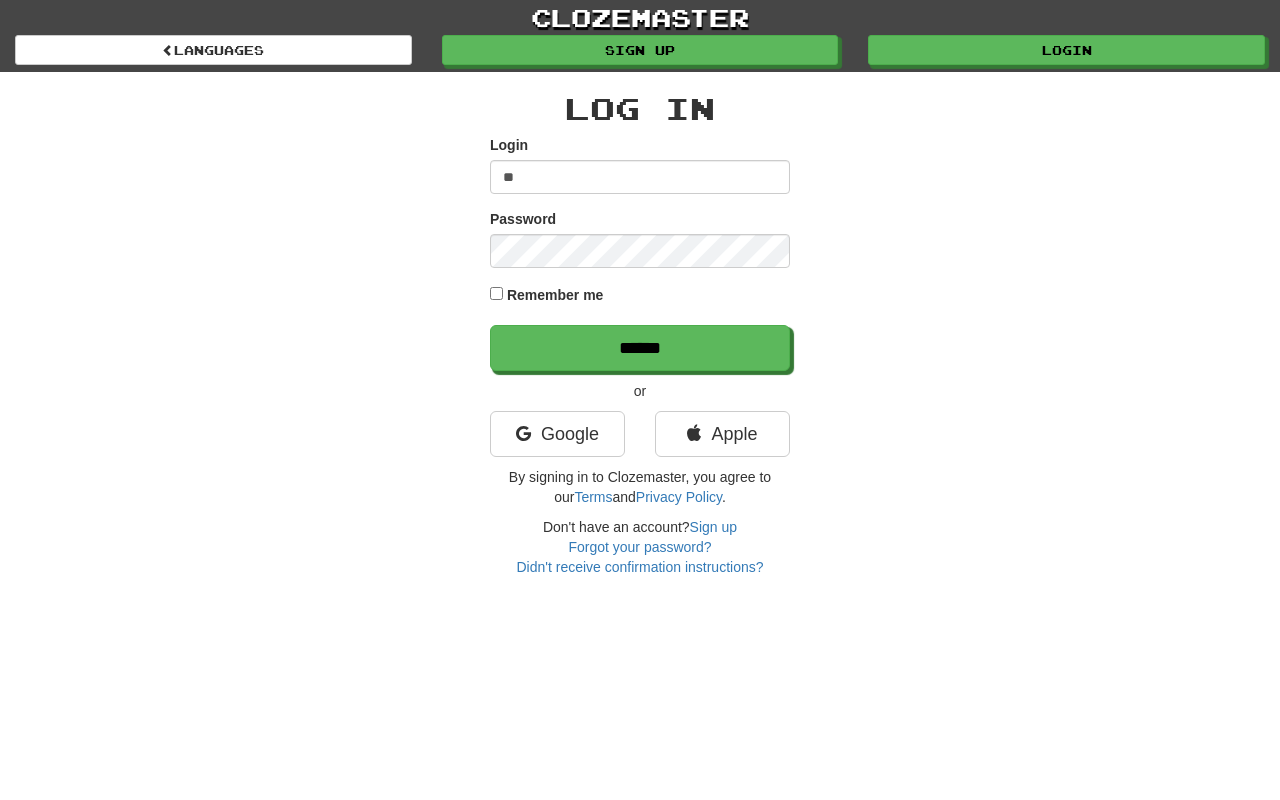 type on "*" 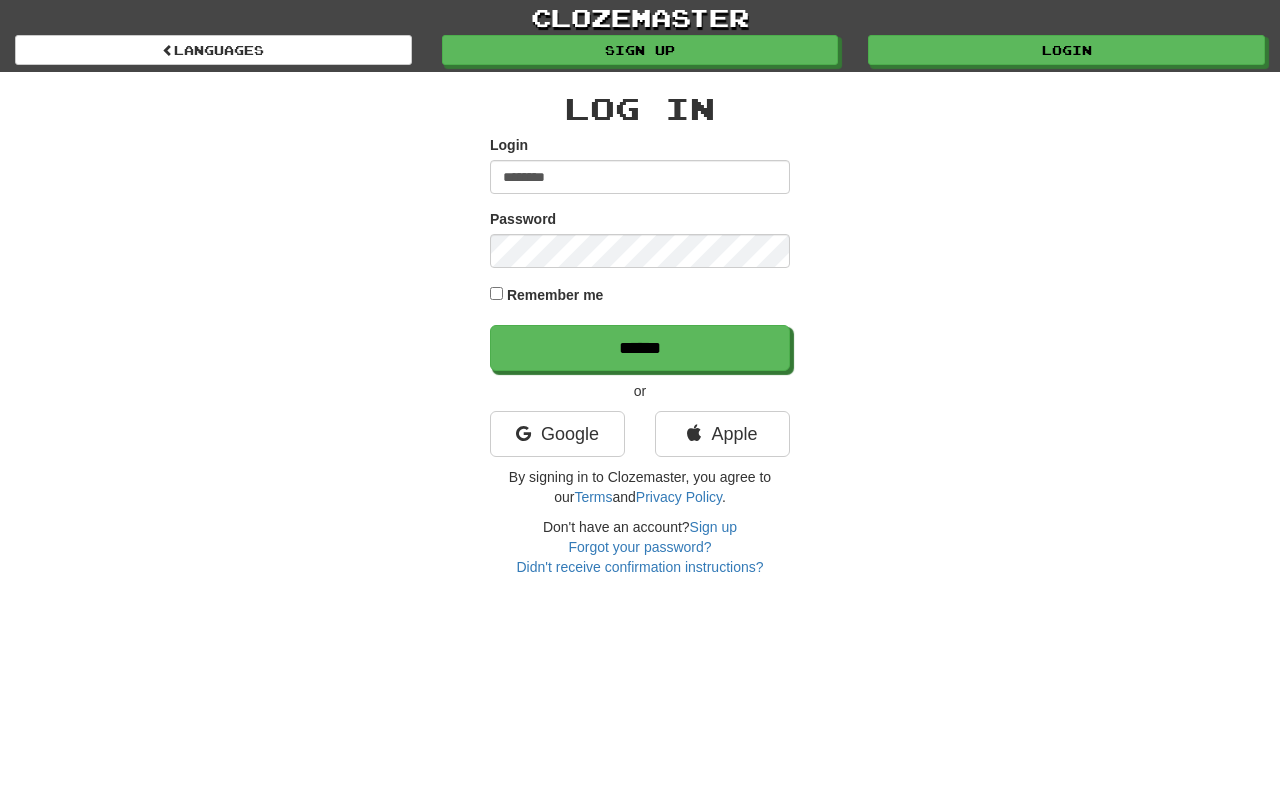 type on "********" 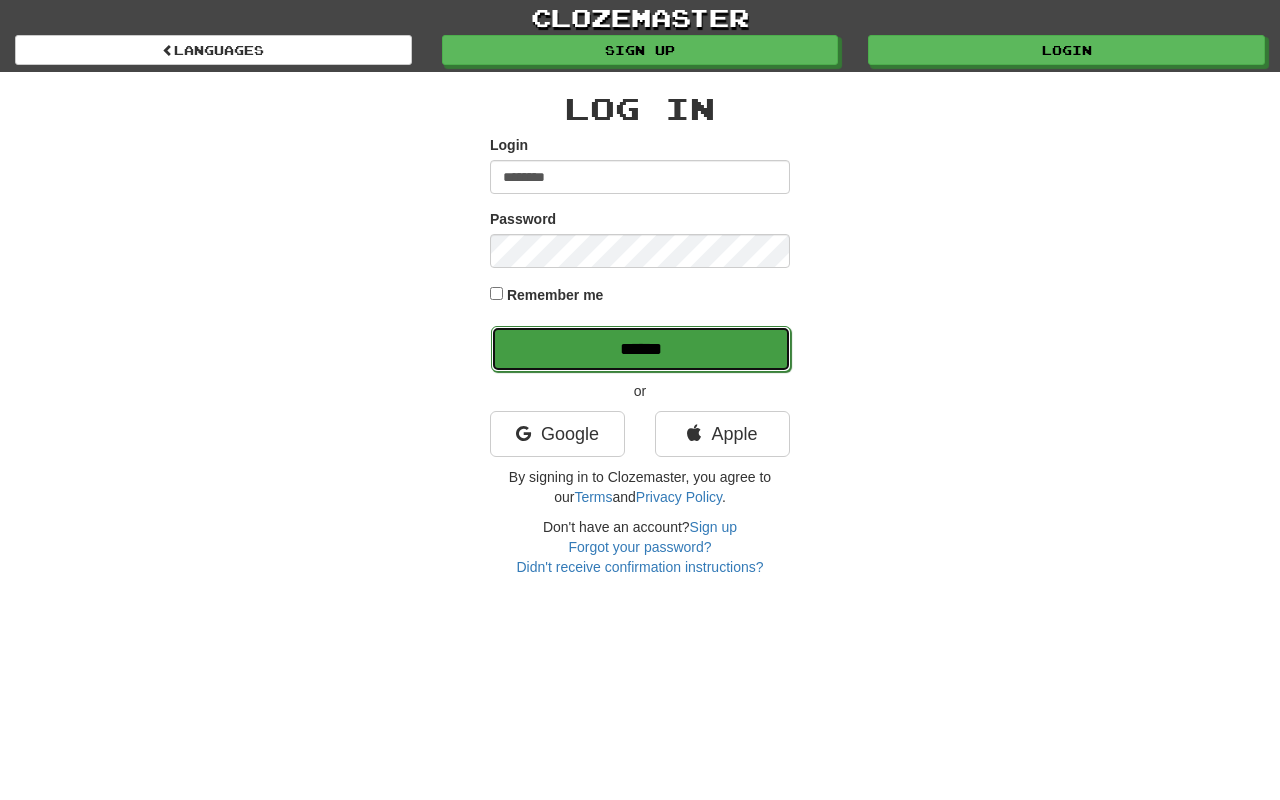 click on "******" at bounding box center [641, 349] 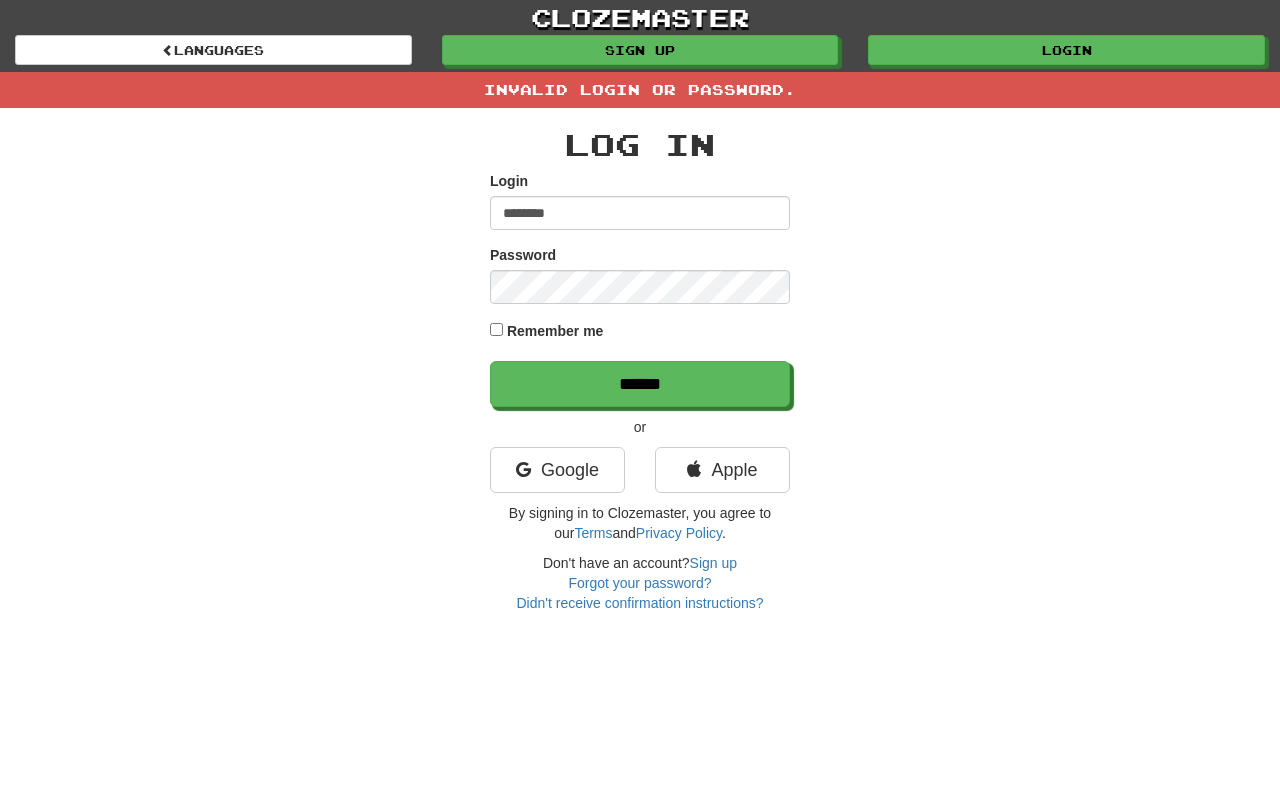scroll, scrollTop: 0, scrollLeft: 0, axis: both 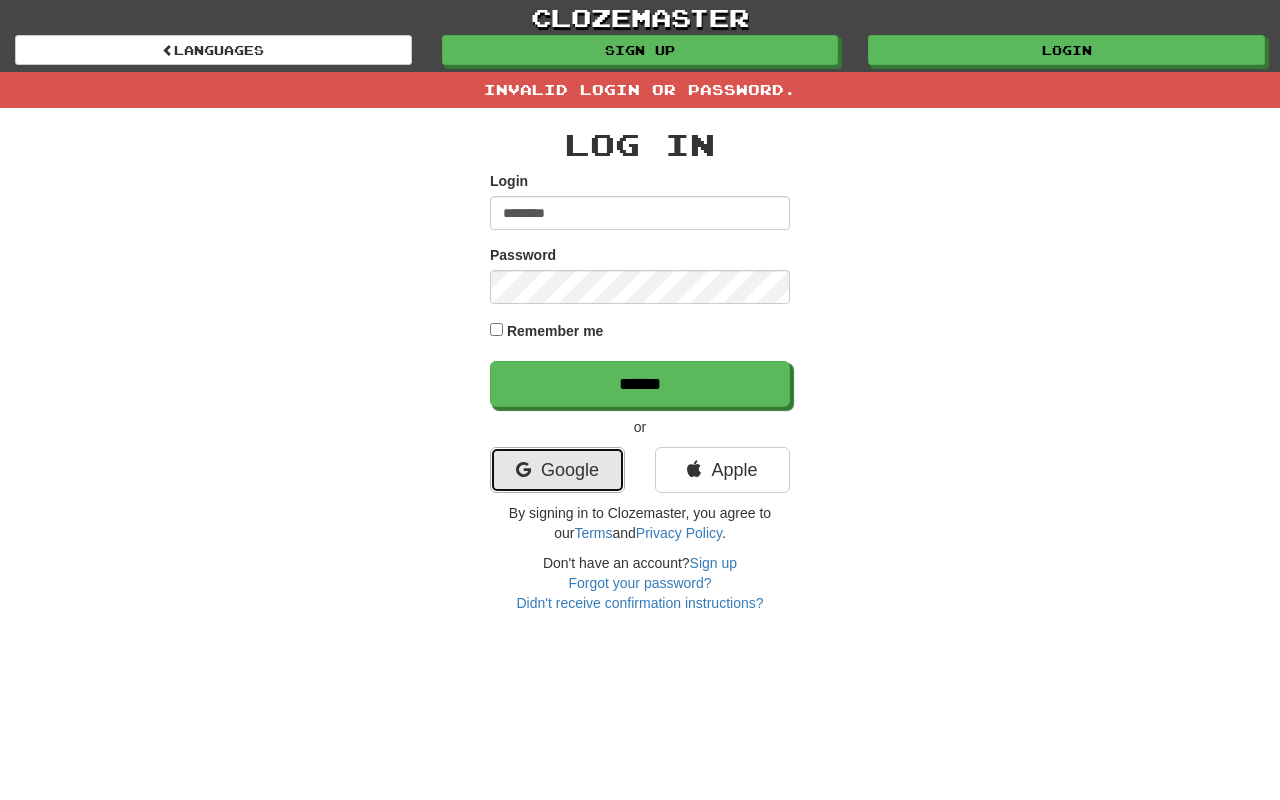 click on "Google" at bounding box center [557, 470] 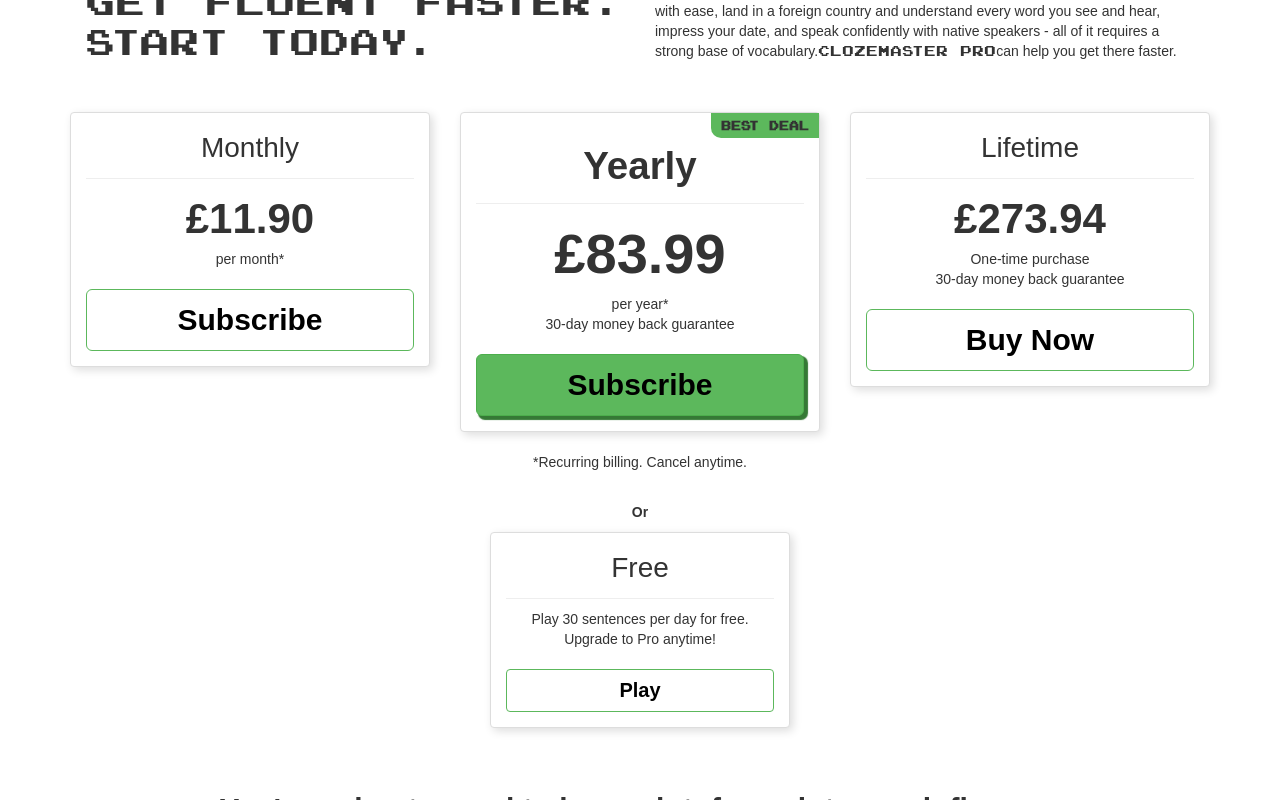 scroll, scrollTop: 86, scrollLeft: 0, axis: vertical 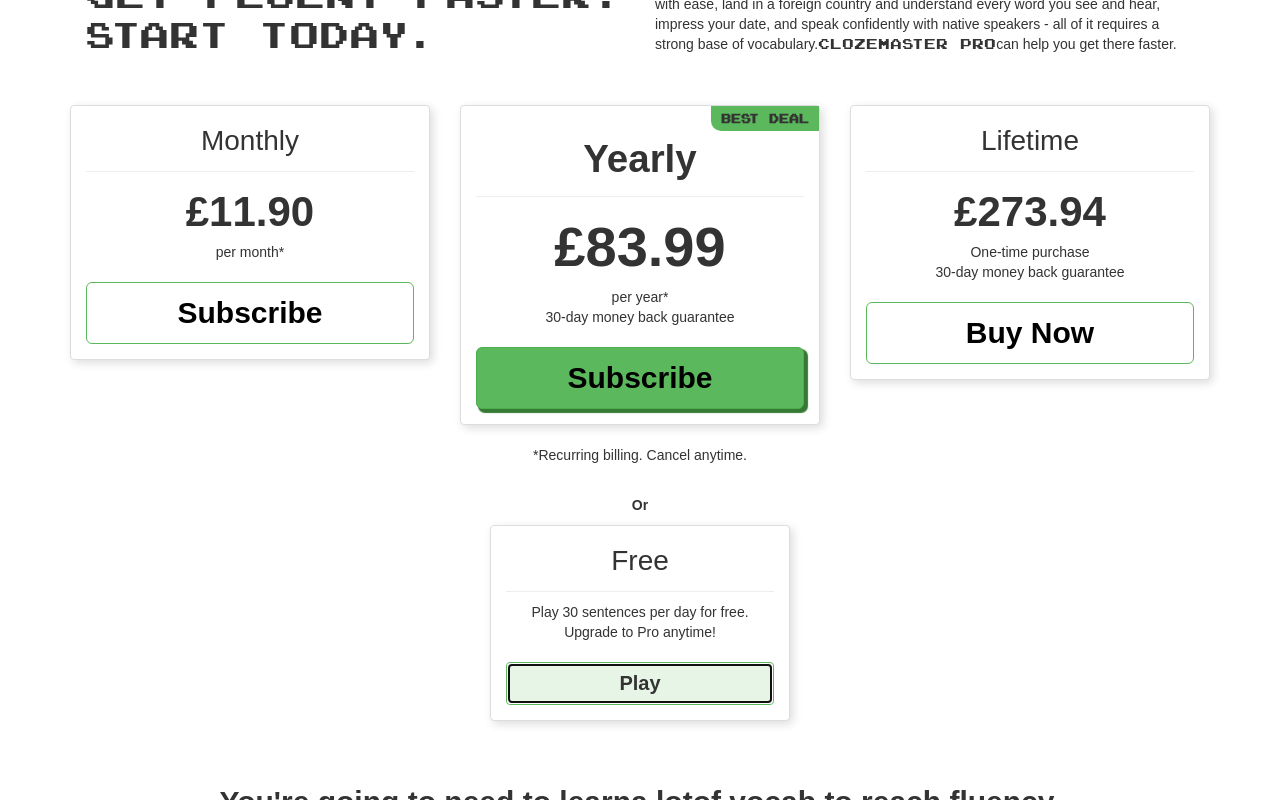 click on "Play" at bounding box center [640, 683] 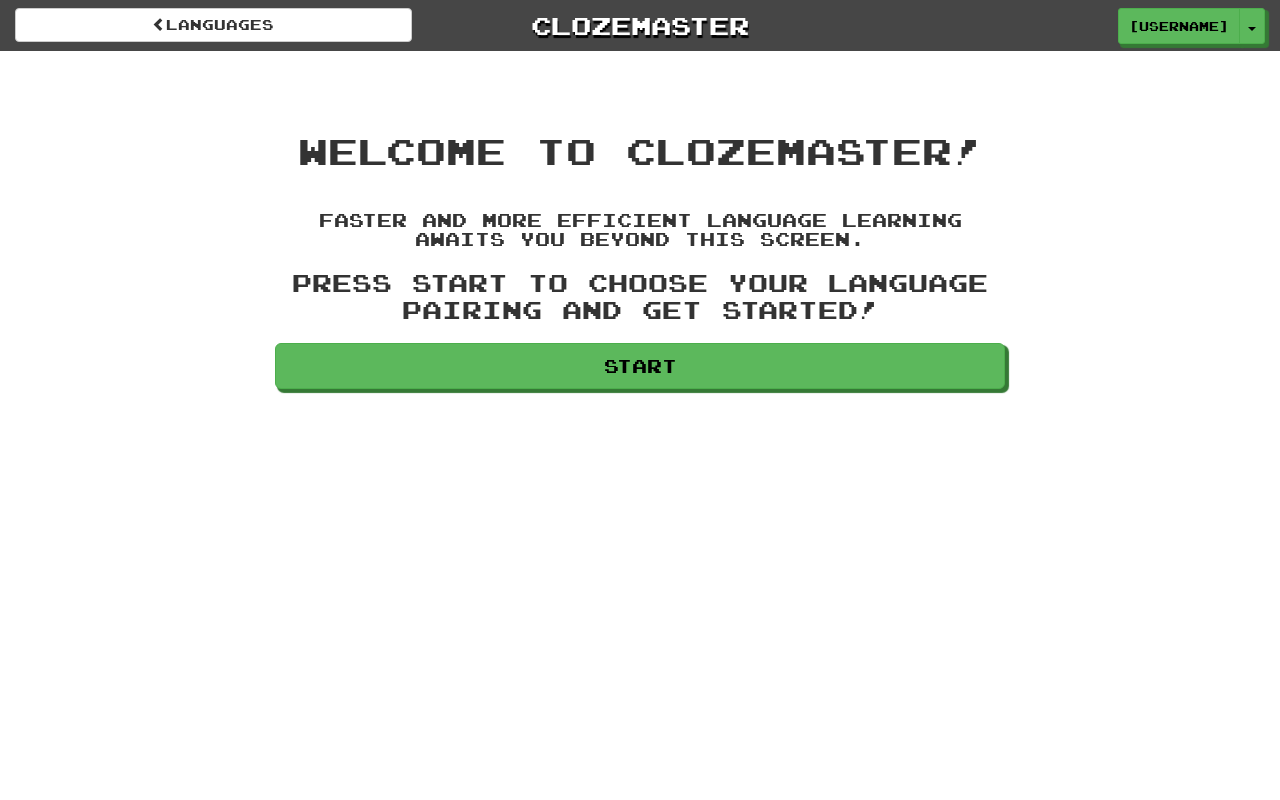 scroll, scrollTop: 0, scrollLeft: 0, axis: both 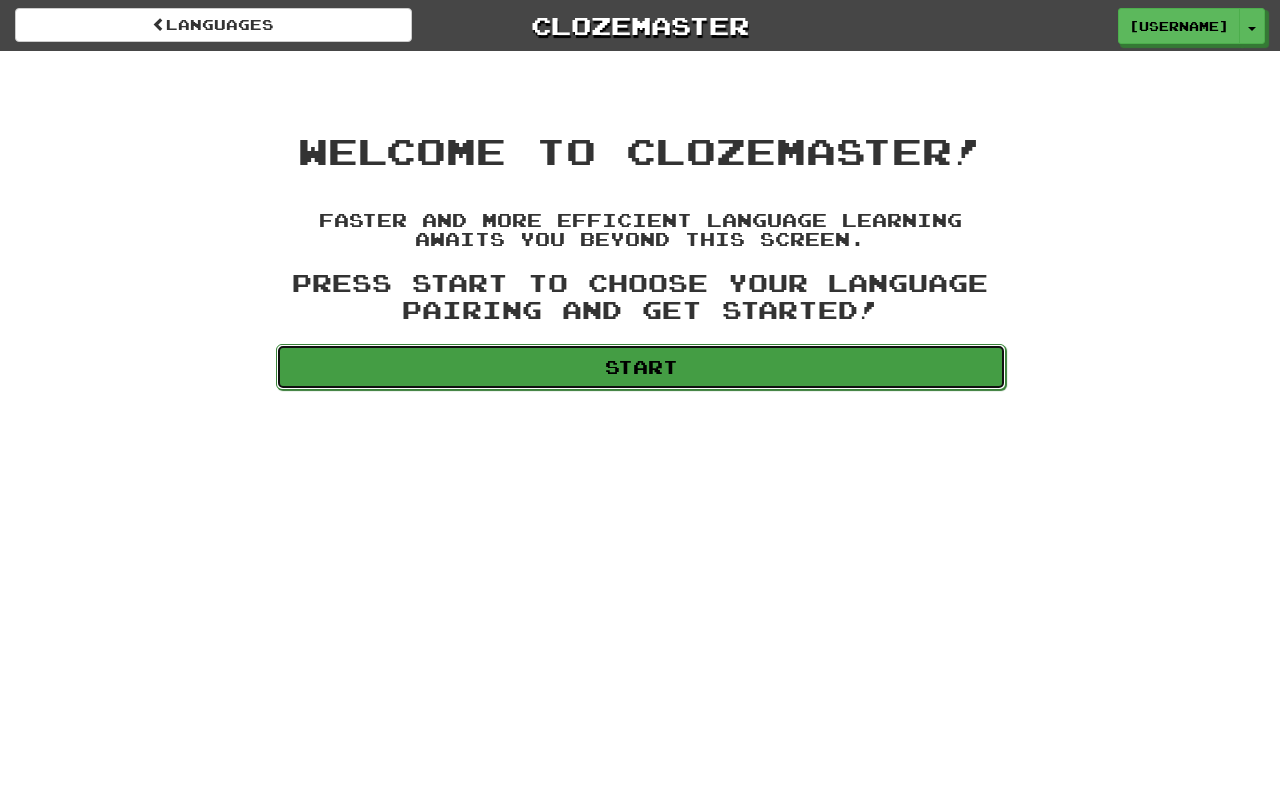 click on "Start" at bounding box center [641, 367] 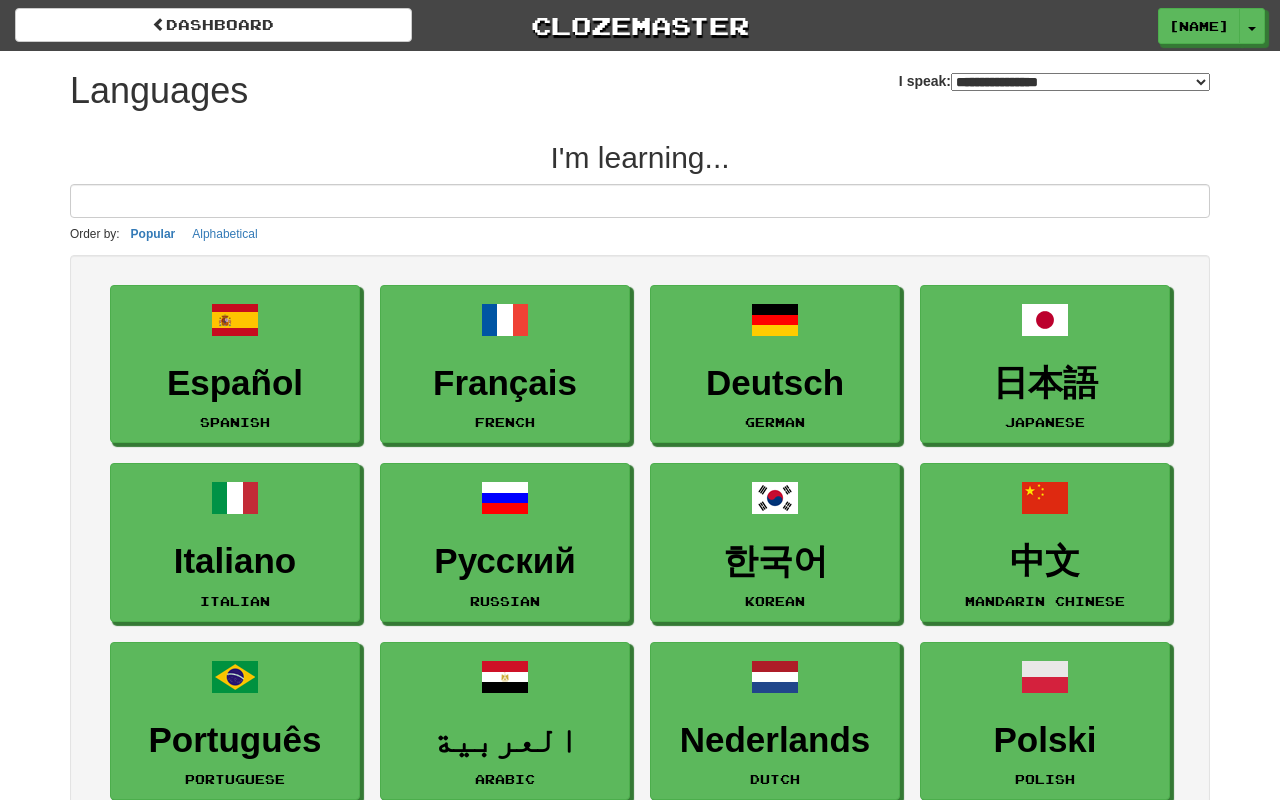 select on "*******" 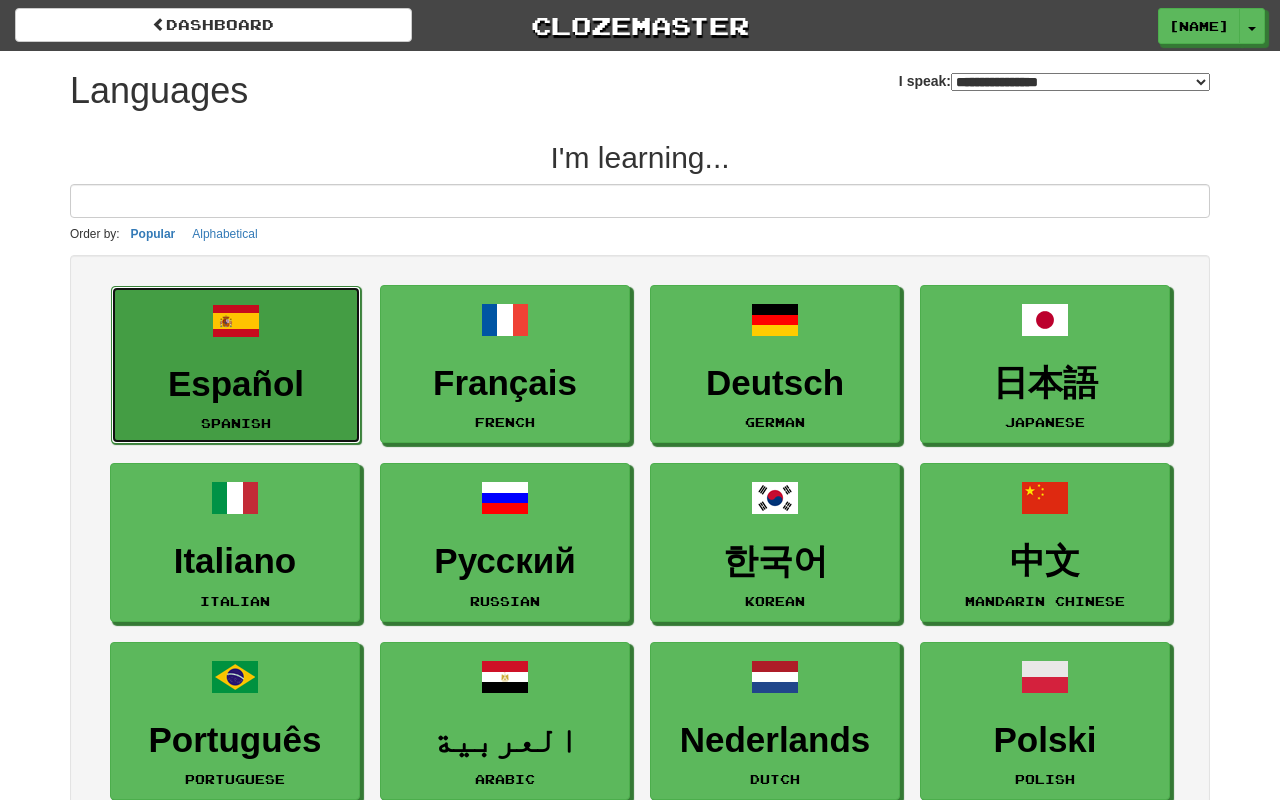 click on "Español" at bounding box center (236, 384) 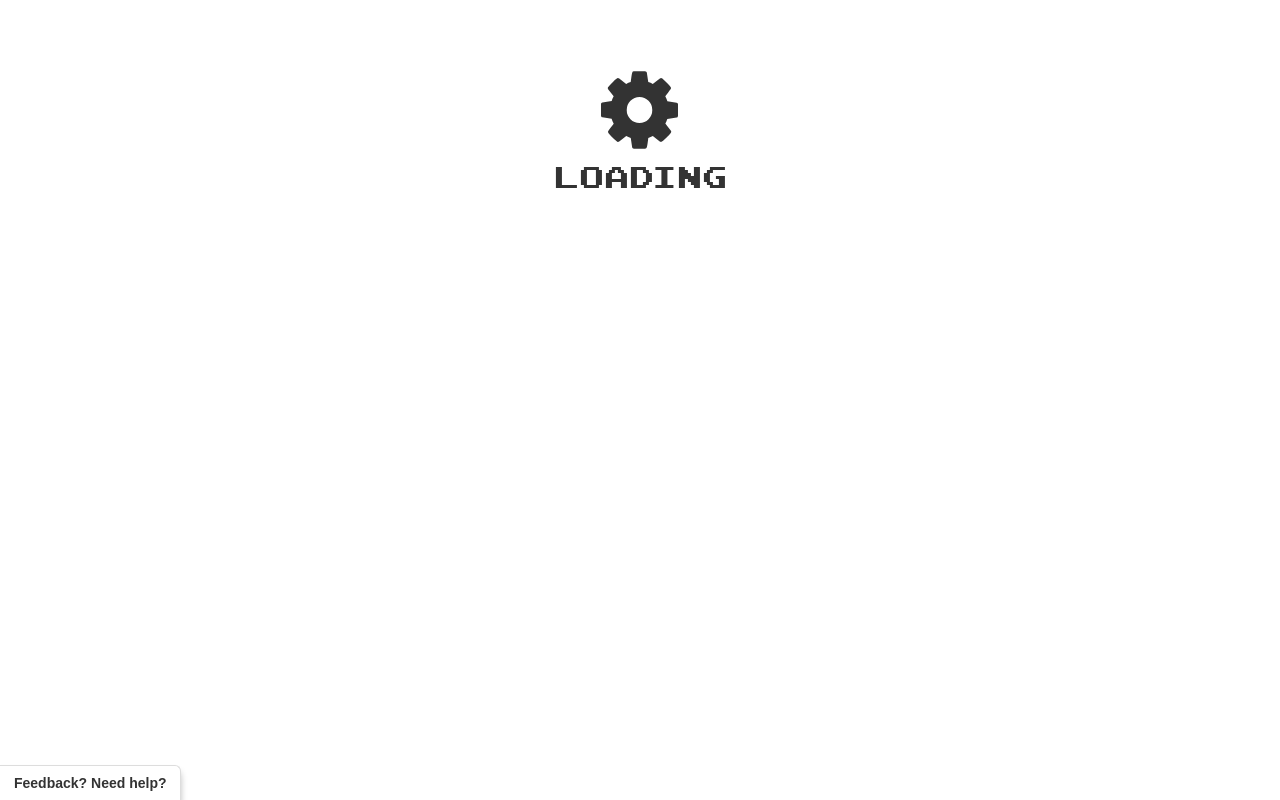 scroll, scrollTop: 0, scrollLeft: 0, axis: both 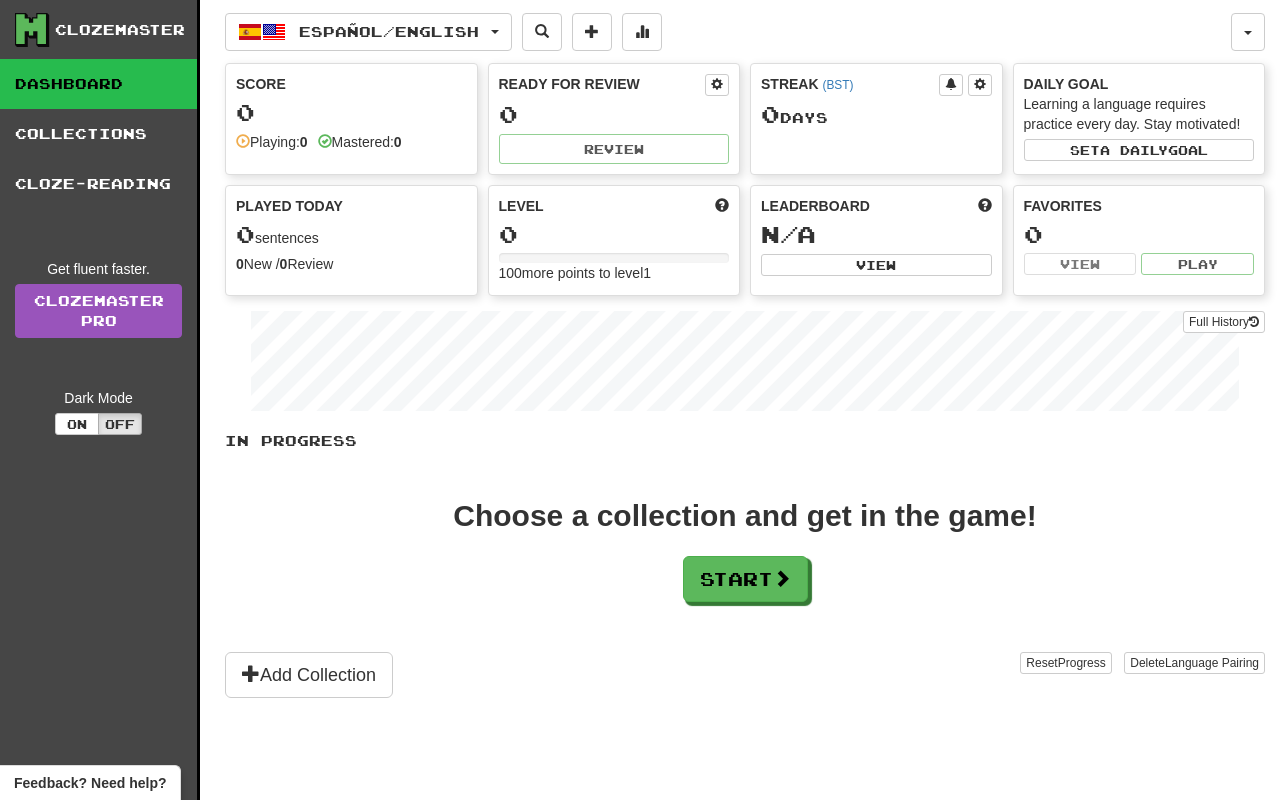 click on "Feedback? Need help?" at bounding box center [90, 783] 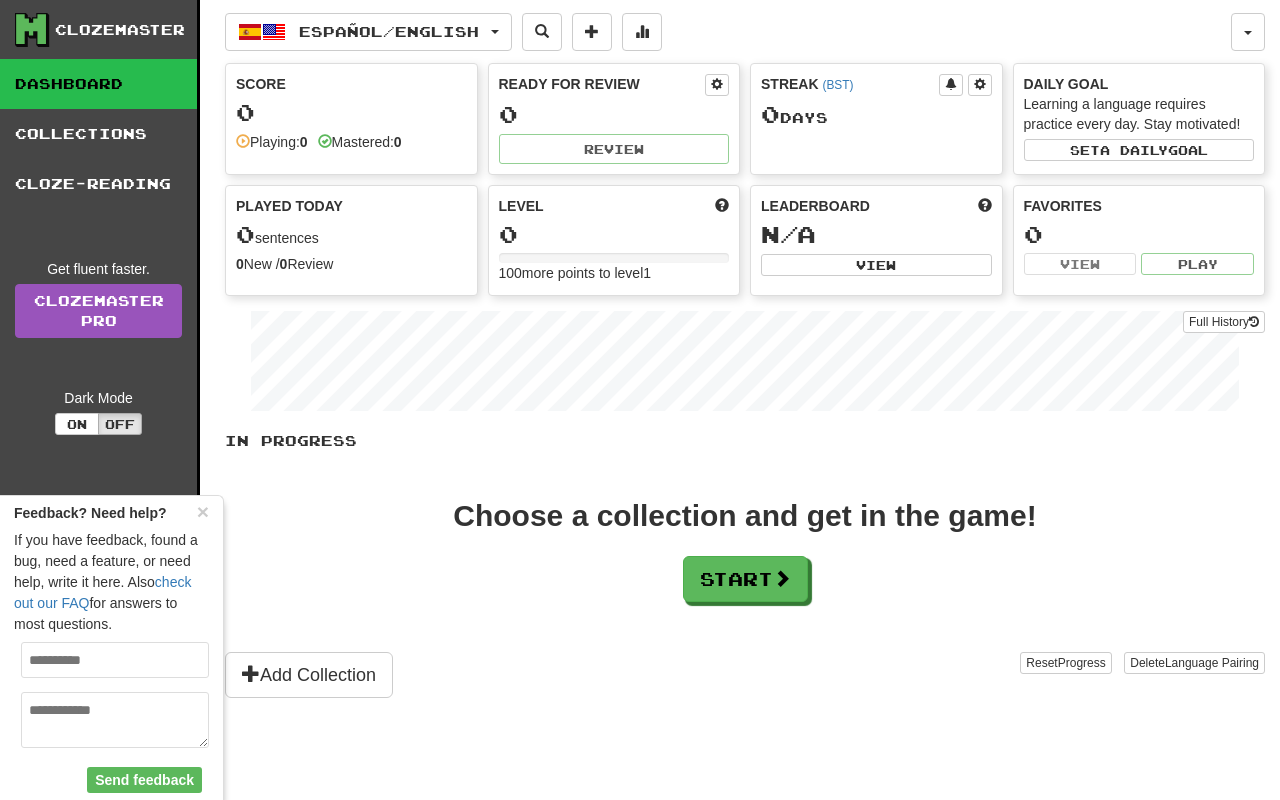 click at bounding box center [115, 660] 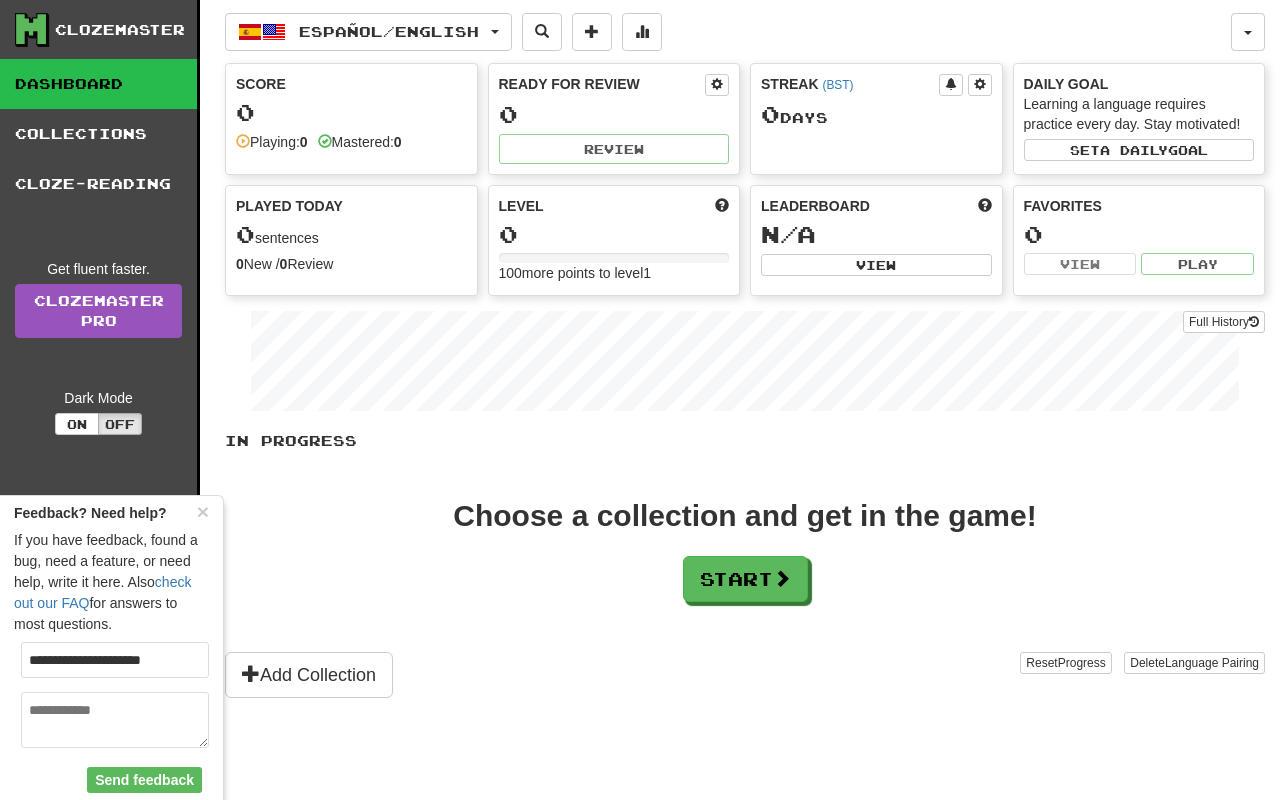 click at bounding box center [115, 720] 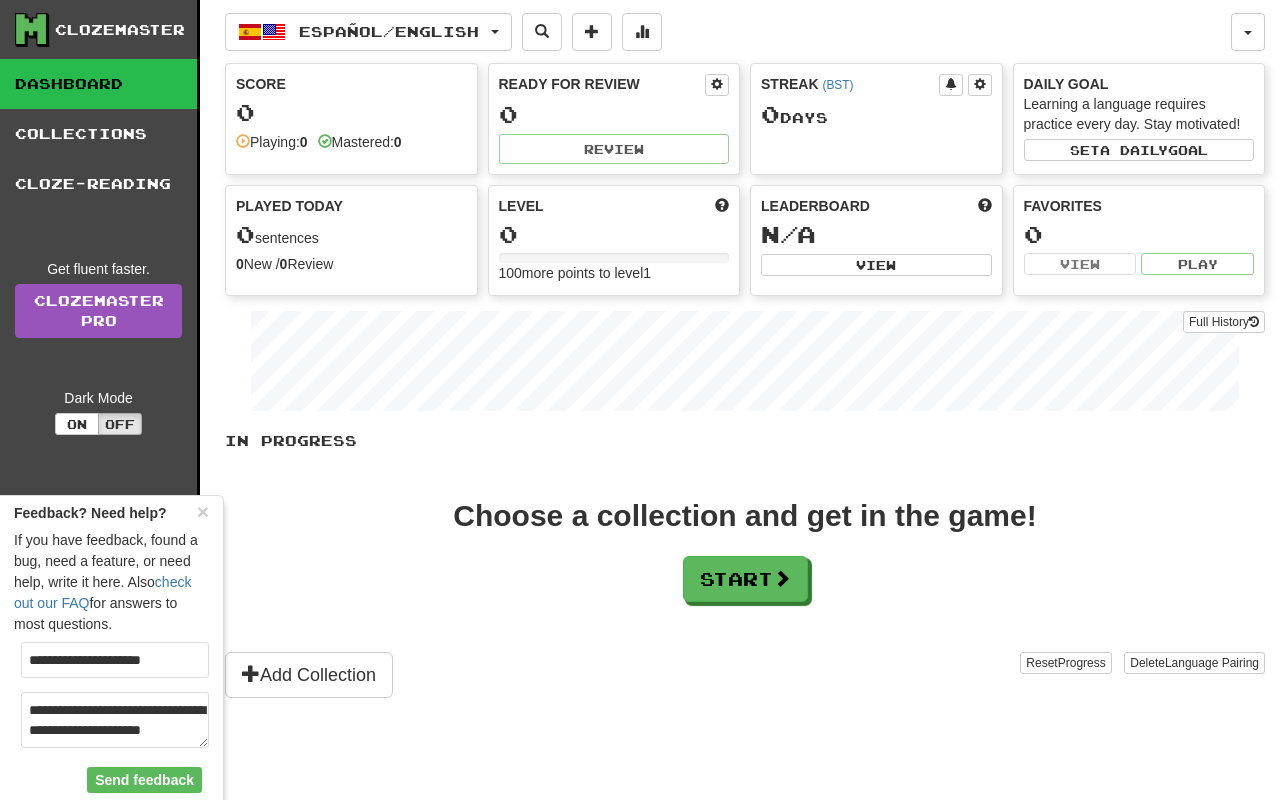 scroll, scrollTop: 11, scrollLeft: 0, axis: vertical 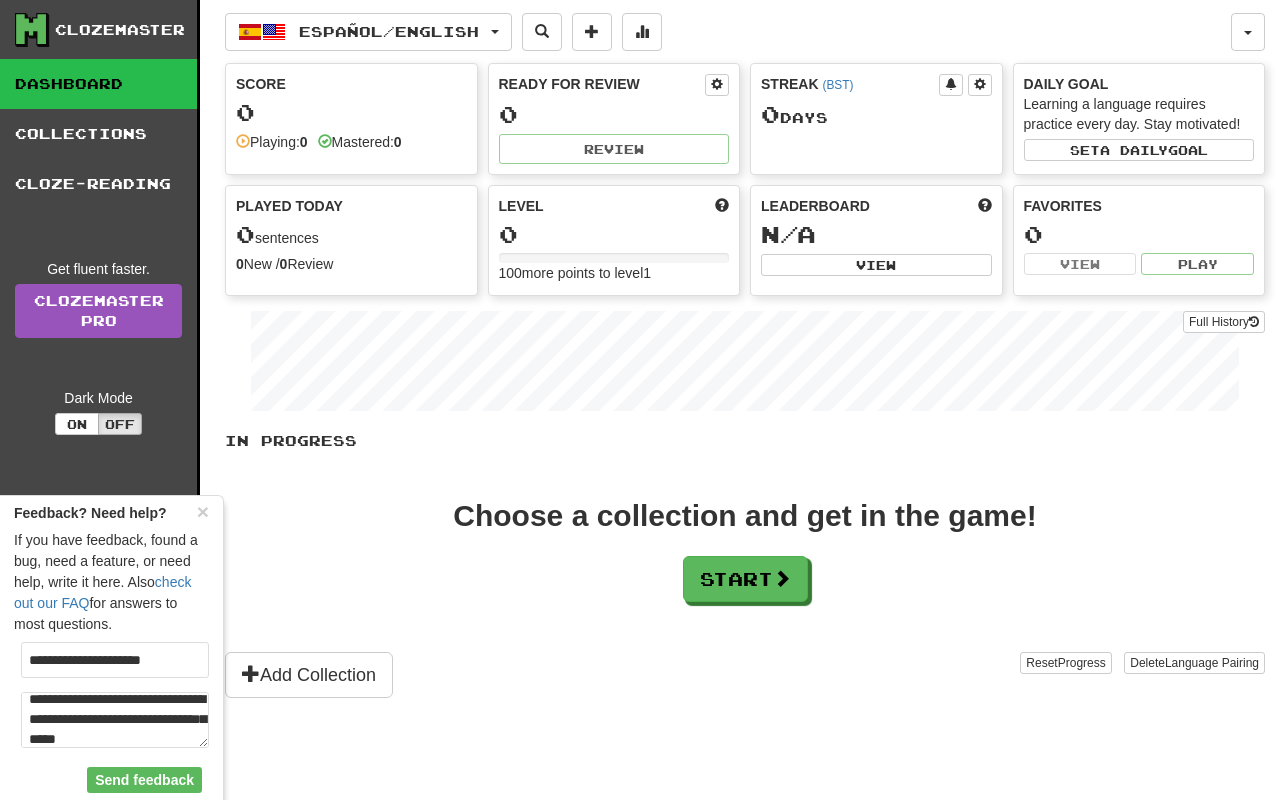type on "**********" 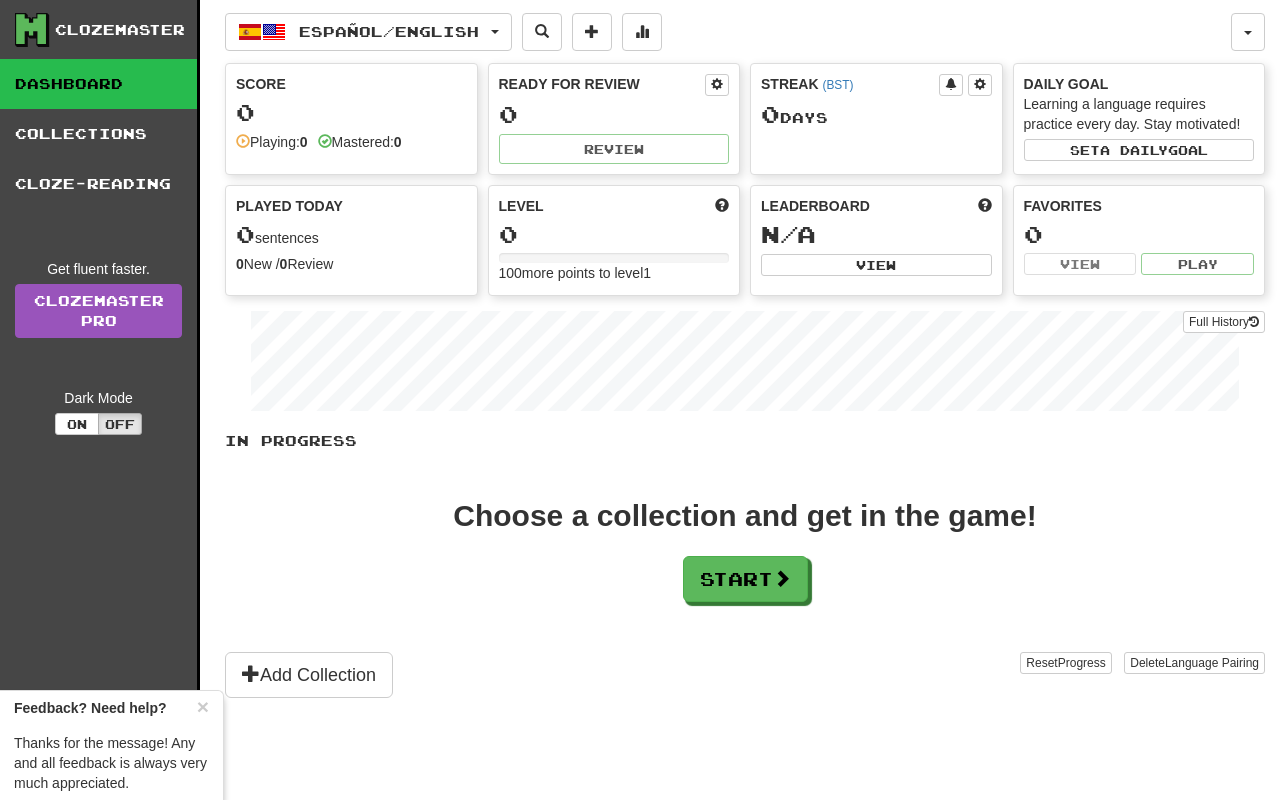 click on "0" at bounding box center [351, 112] 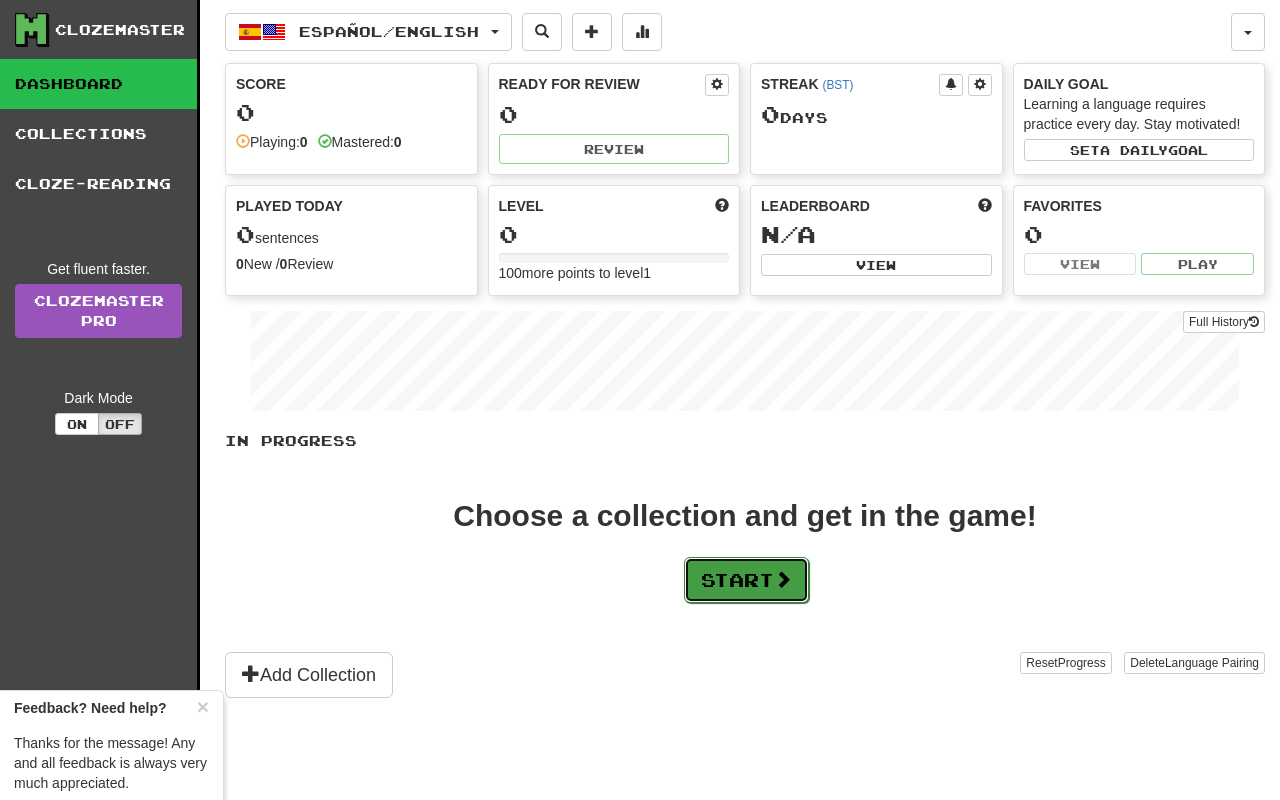 click on "Start" at bounding box center (746, 580) 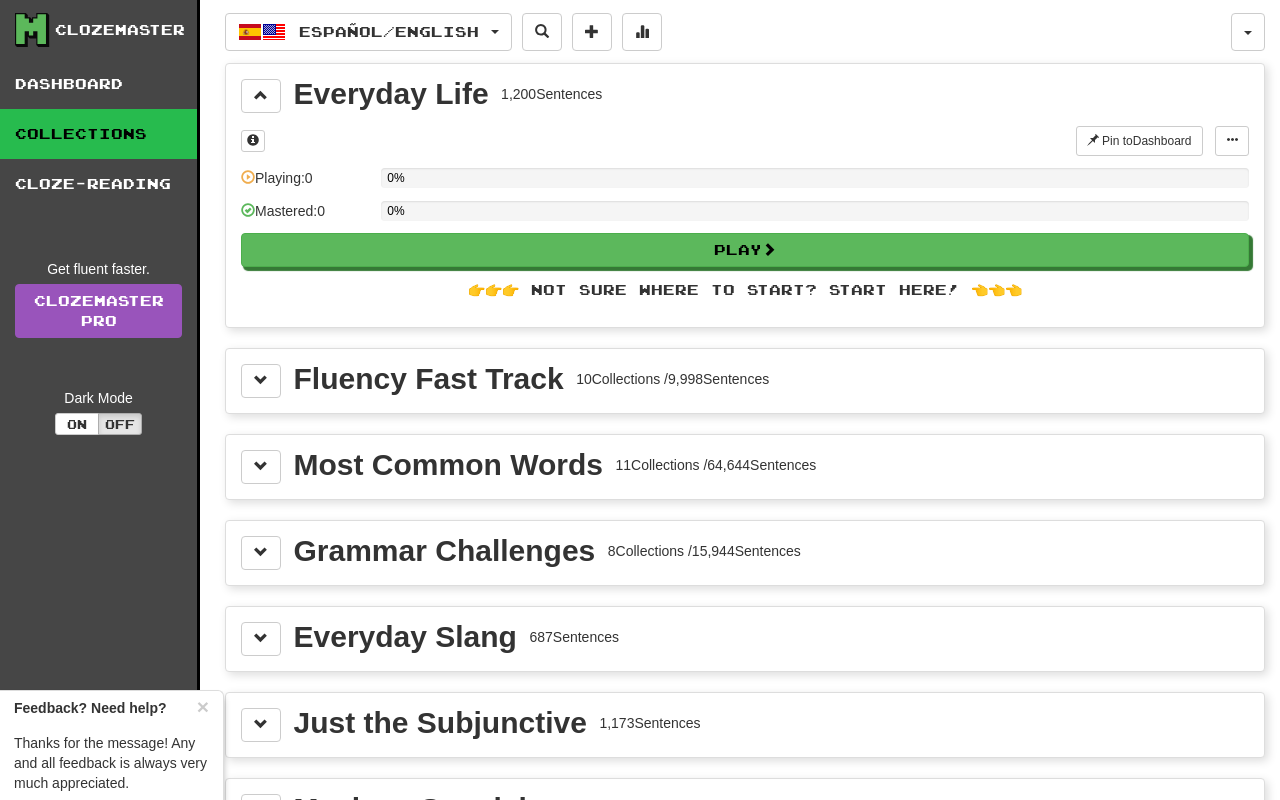 click on "Fluency Fast Track 10  Collections /  9,998  Sentences" at bounding box center [532, 379] 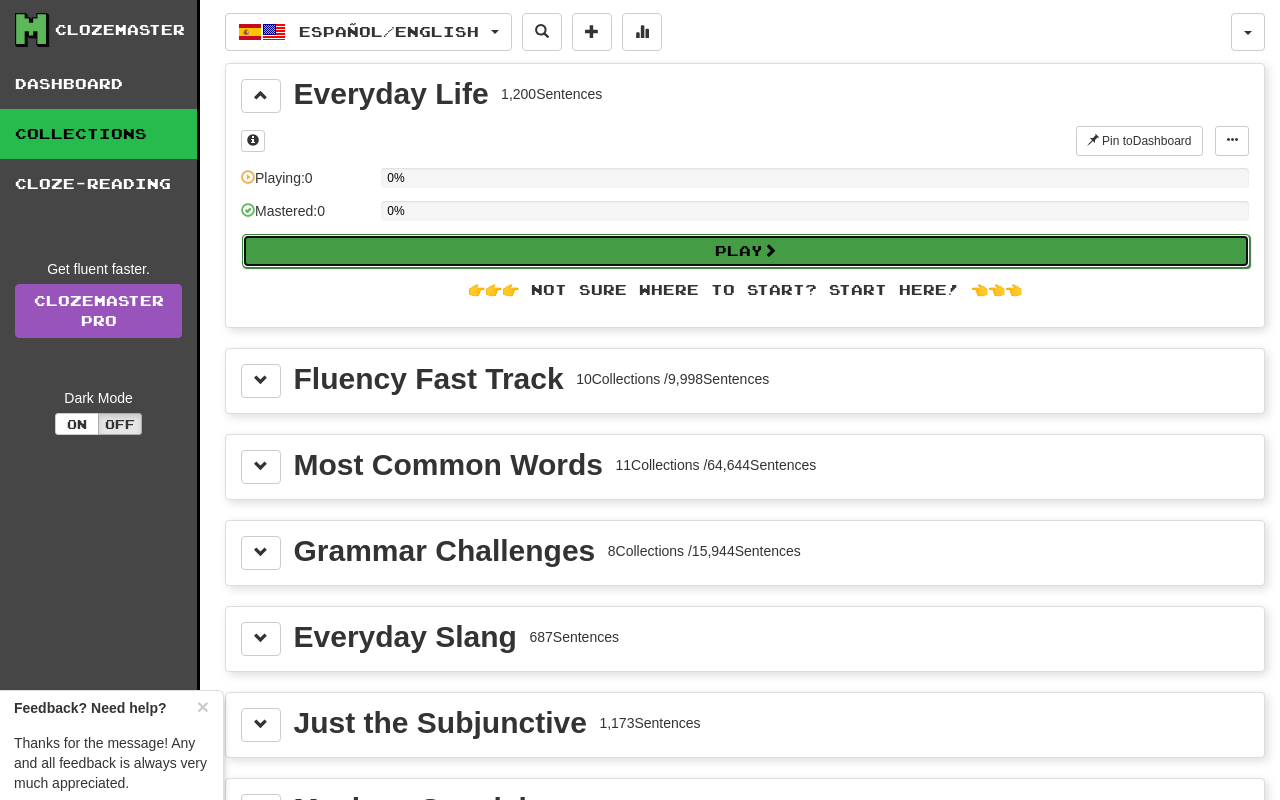 click on "Play" at bounding box center [746, 251] 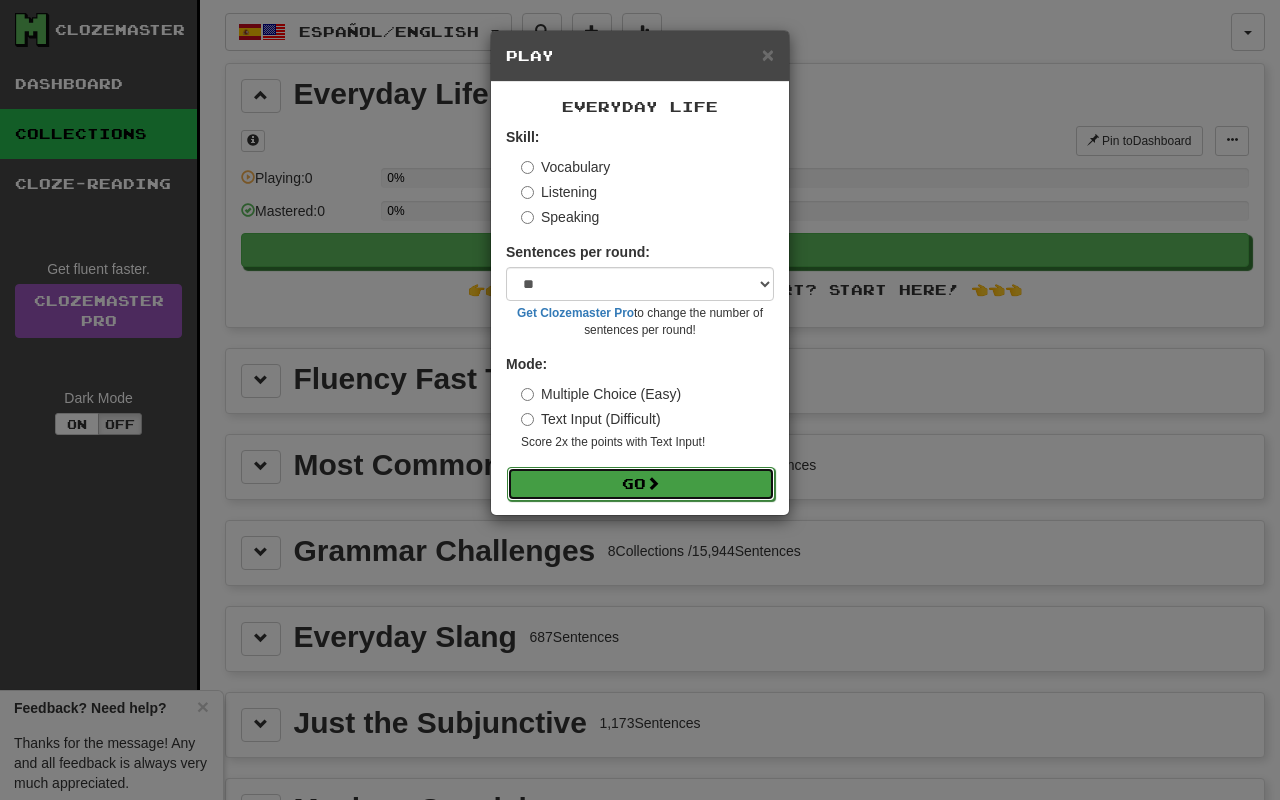 click on "Go" at bounding box center (641, 484) 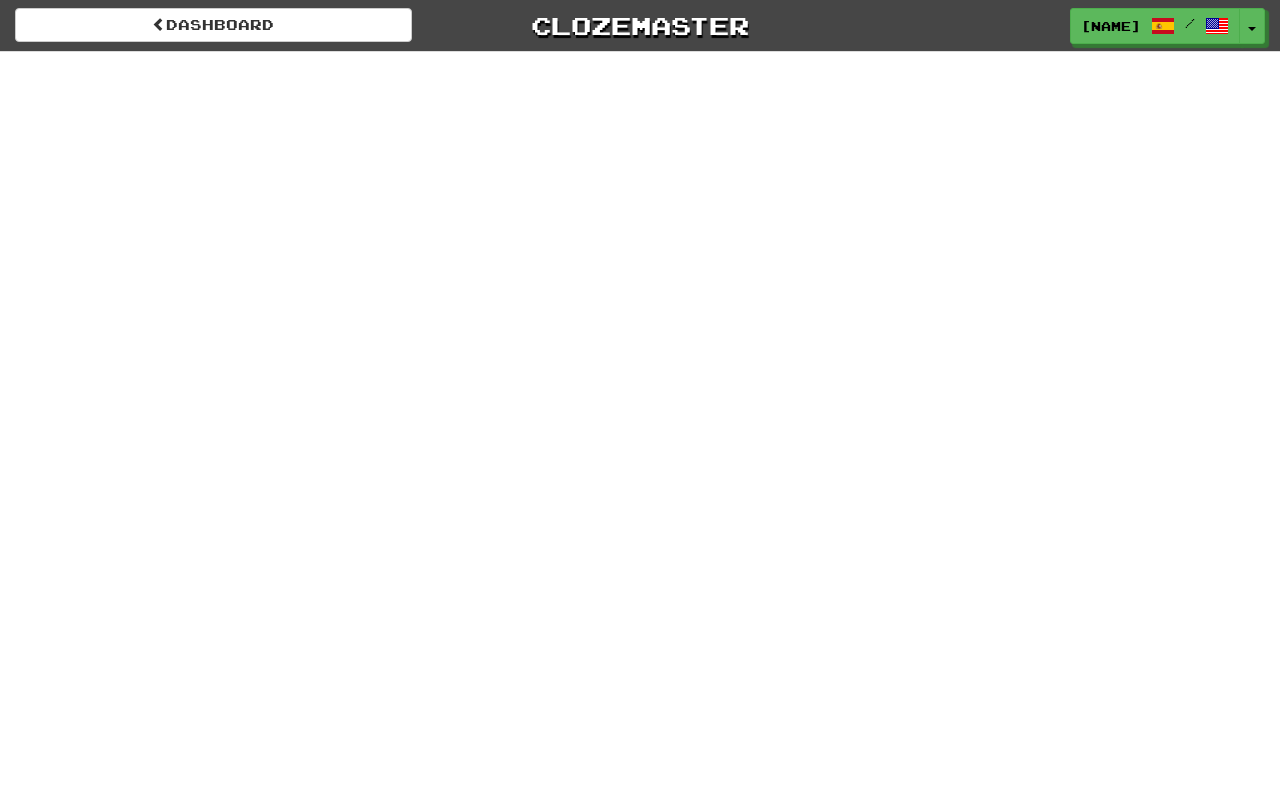 scroll, scrollTop: 0, scrollLeft: 0, axis: both 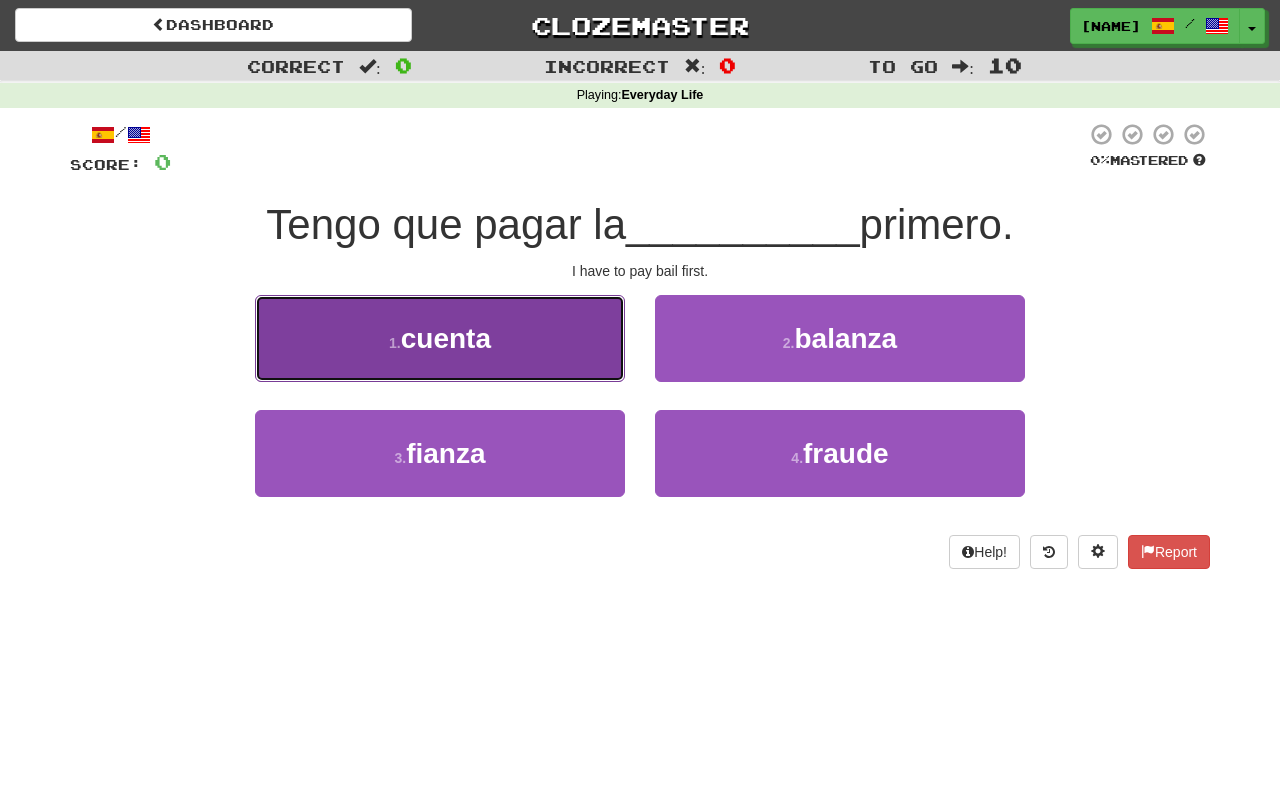 click on "1 .  cuenta" at bounding box center [440, 338] 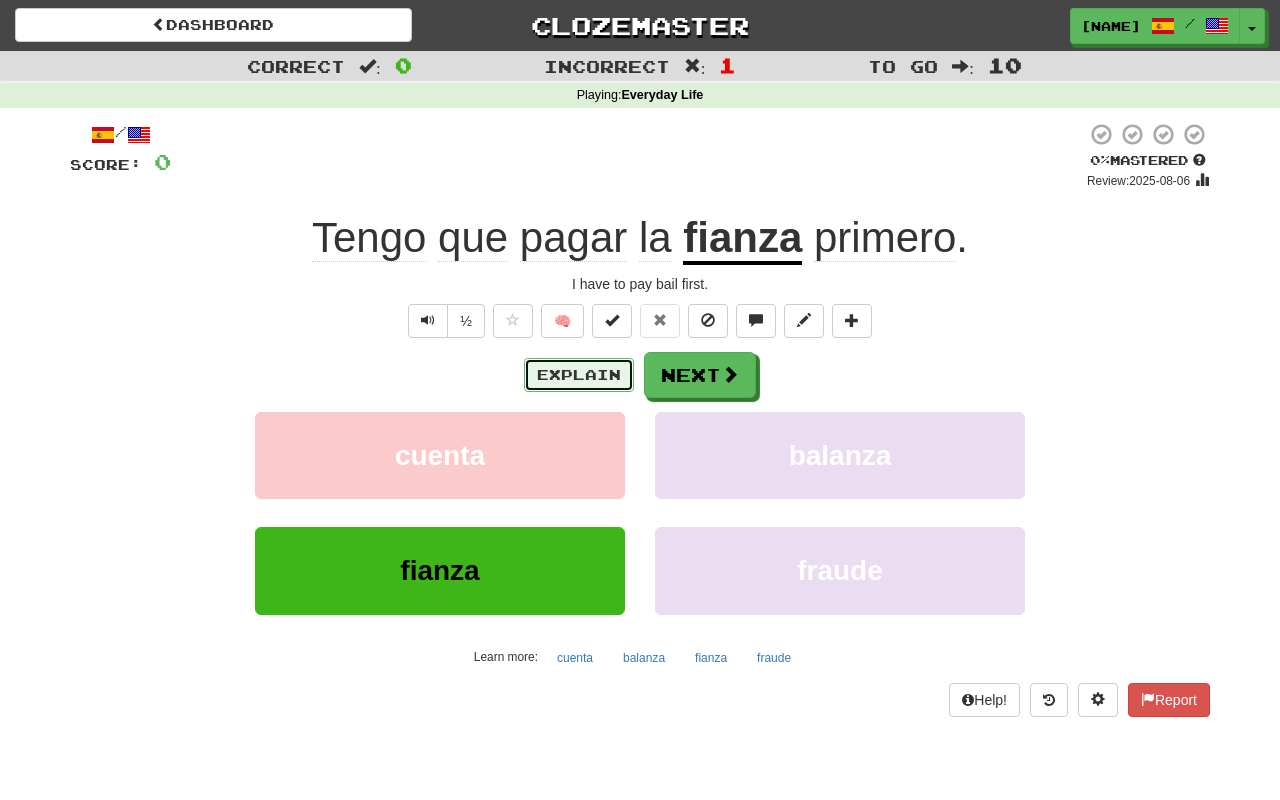 click on "Explain" at bounding box center (579, 375) 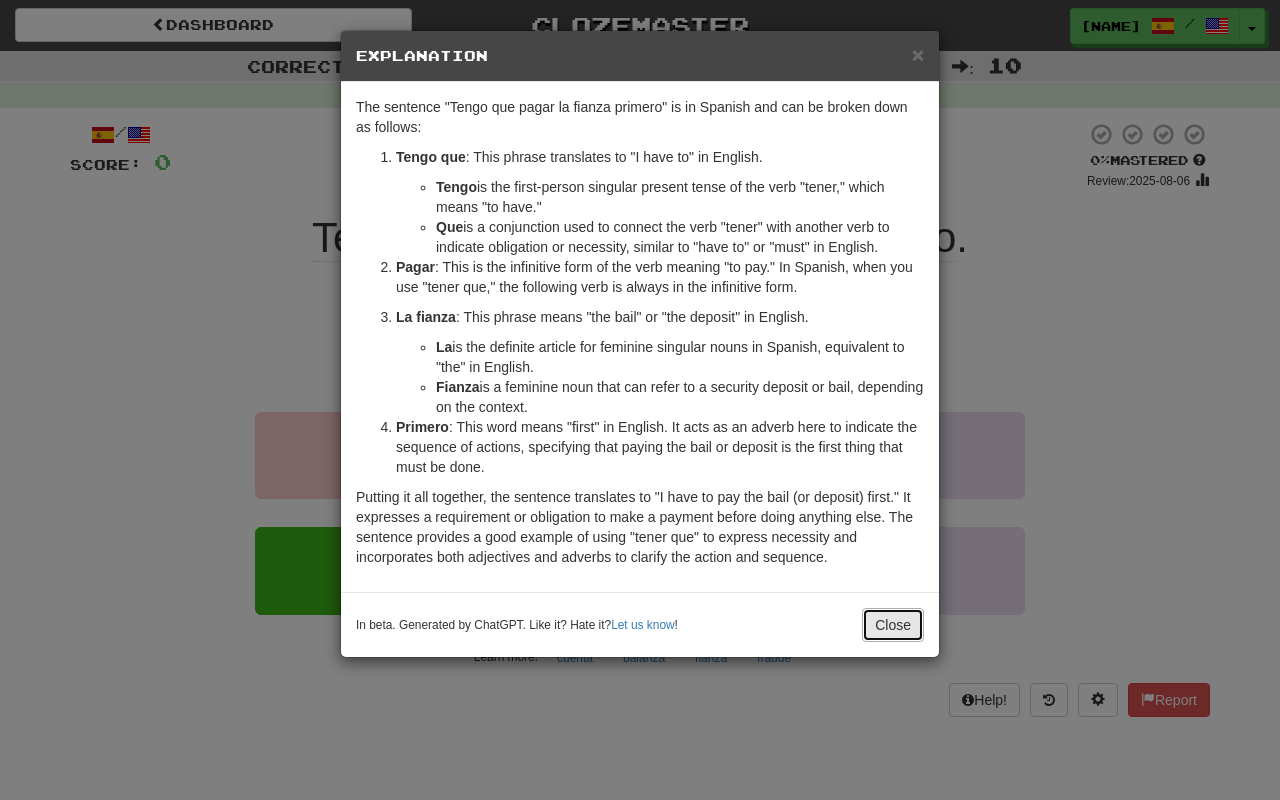 click on "Close" at bounding box center (893, 625) 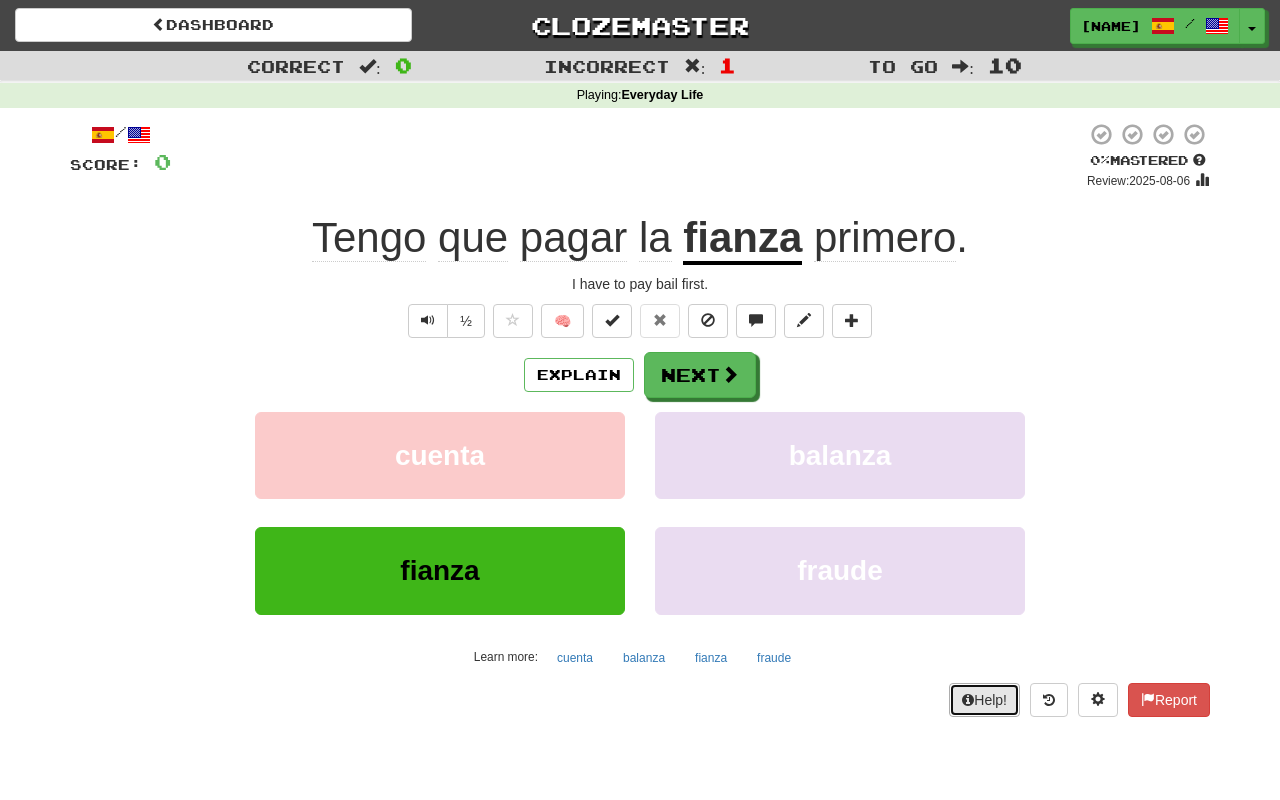 click on "Help!" at bounding box center (984, 700) 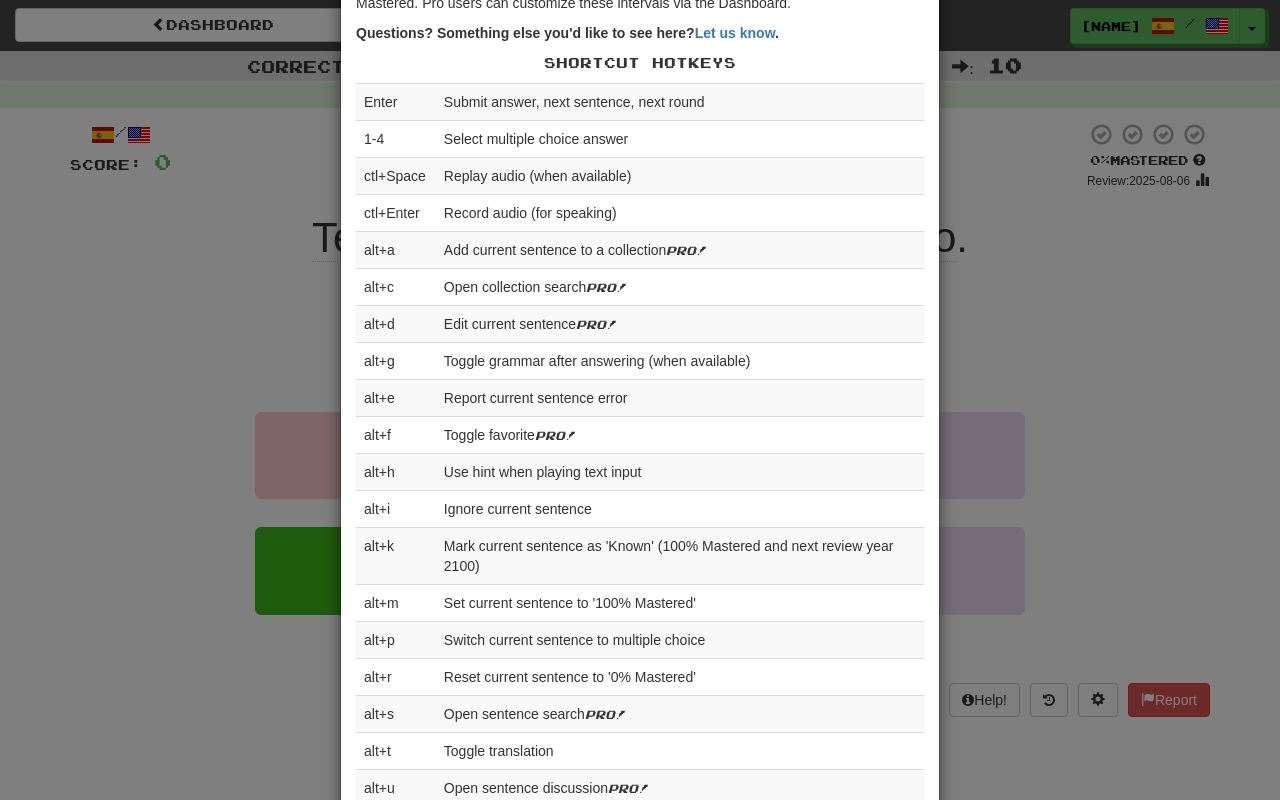 scroll, scrollTop: 672, scrollLeft: 0, axis: vertical 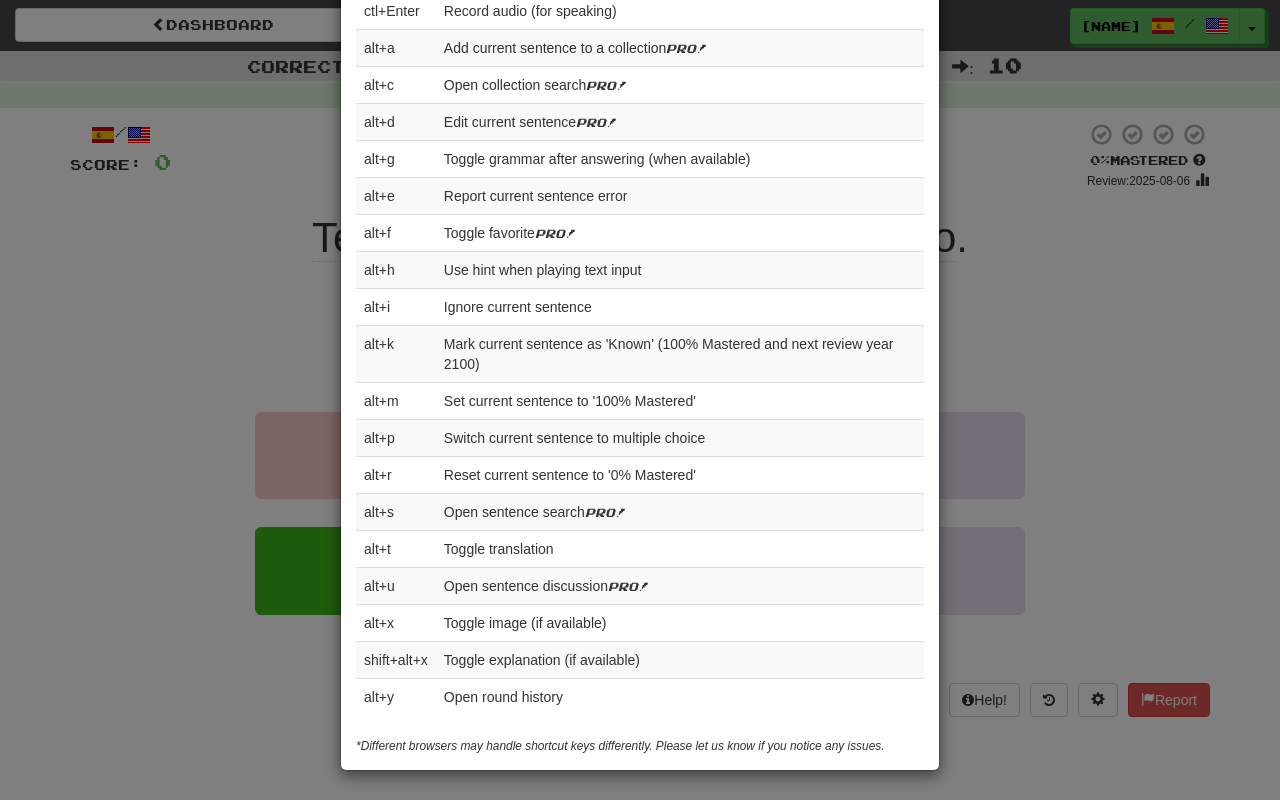 click on "× Help Complete the sentence with the correct missing word! 👉 Run Tutorial 👈 Points are determined as follows: (4 points for multiple choice, 8 points for text input)  x ( % Mastered  divided by 25) Points are cut in half if you use a hint while playing text input or you review a sentence before it's ready for review. An incorrect answer gets 0 points. Playing favorites doesn't use the same equation - correct answers always get 2 points. Clozemaster uses a spaced-repetition system to help maximize your learning efficiency with sentences starting at 0% Mastered. If a sentence is answered correctly it goes to 25% Mastered and is set to review the next day. Correct again? It goes to 50% Mastered and is set to review 10 days in the future. 75% Mastered is 30 days in the future, and 100% Mastered is 180 days in the future. Incorrect at any point resets the sentence to 0% Mastered. Pro users can customize these intervals via the Dashboard. Questions? Something else you'd like to see here?  Let us know . 1-4" at bounding box center [640, 400] 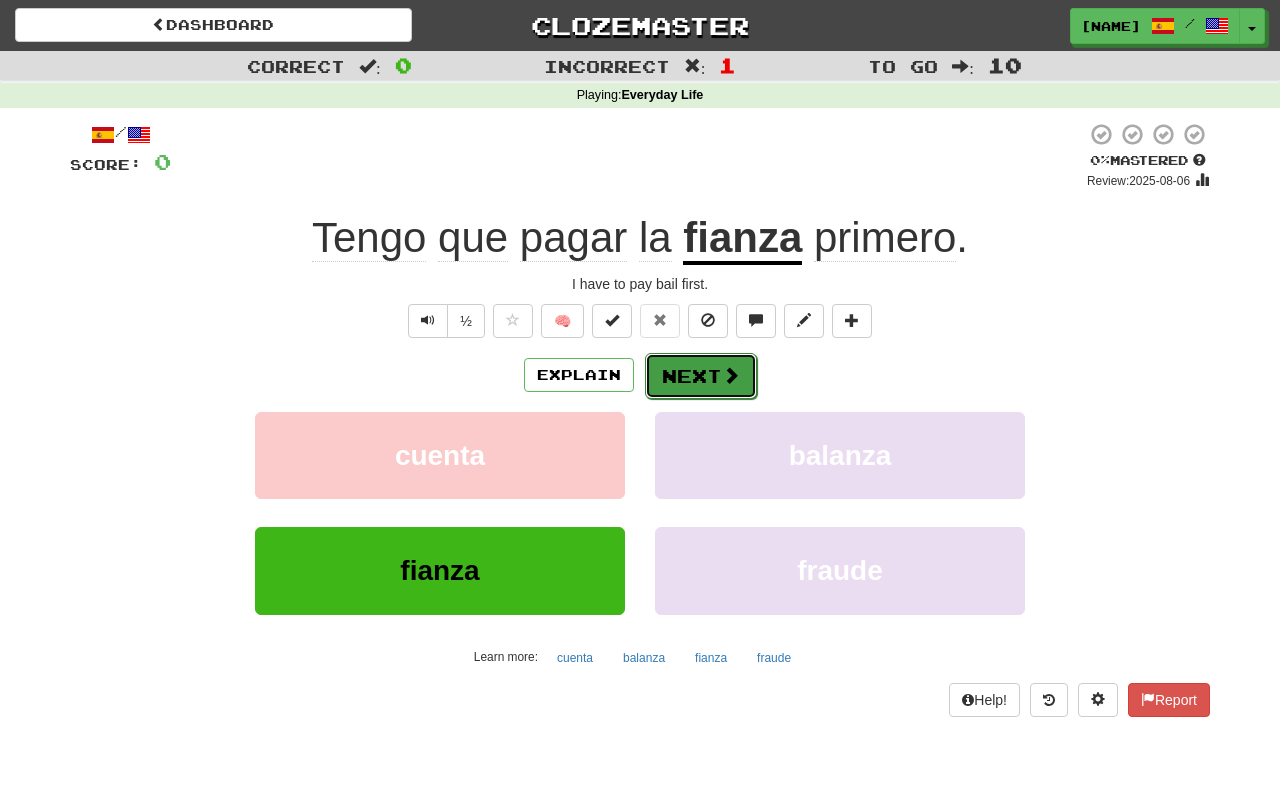click on "Next" at bounding box center (701, 376) 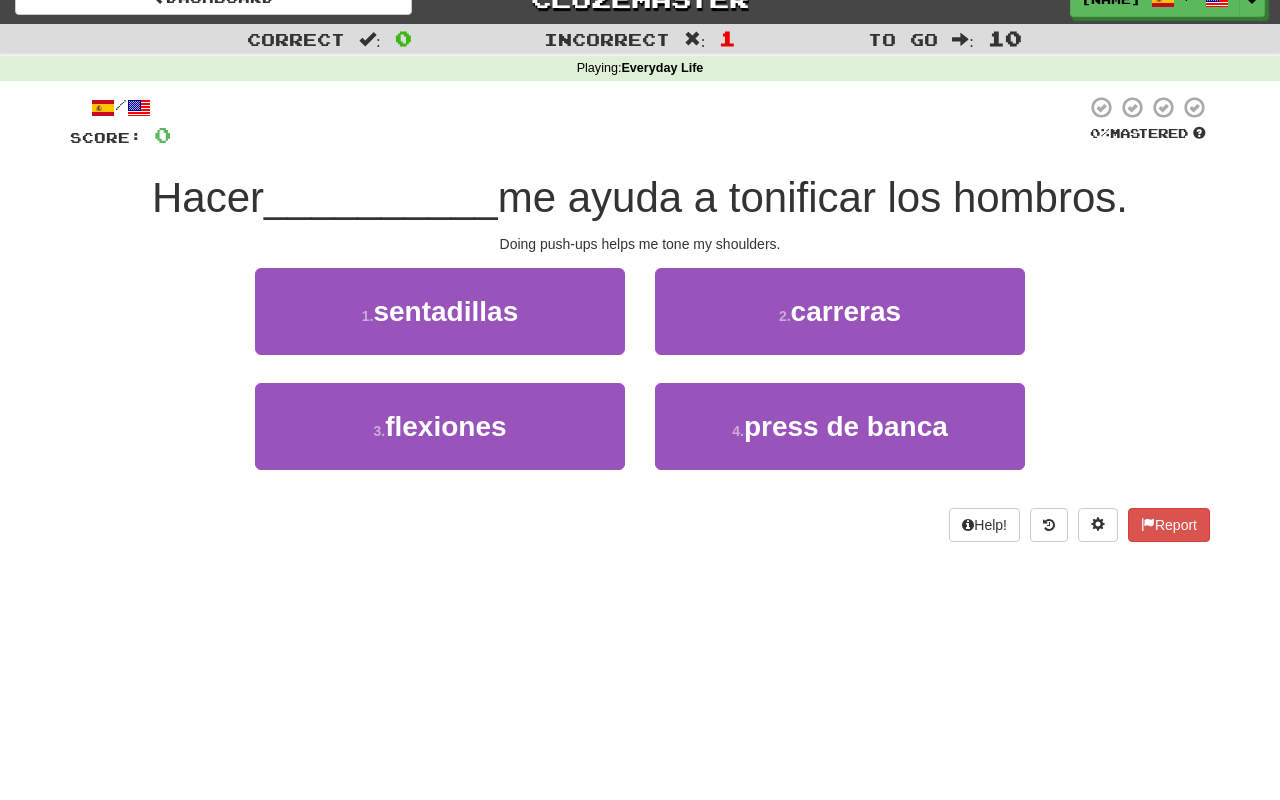 scroll, scrollTop: 0, scrollLeft: 0, axis: both 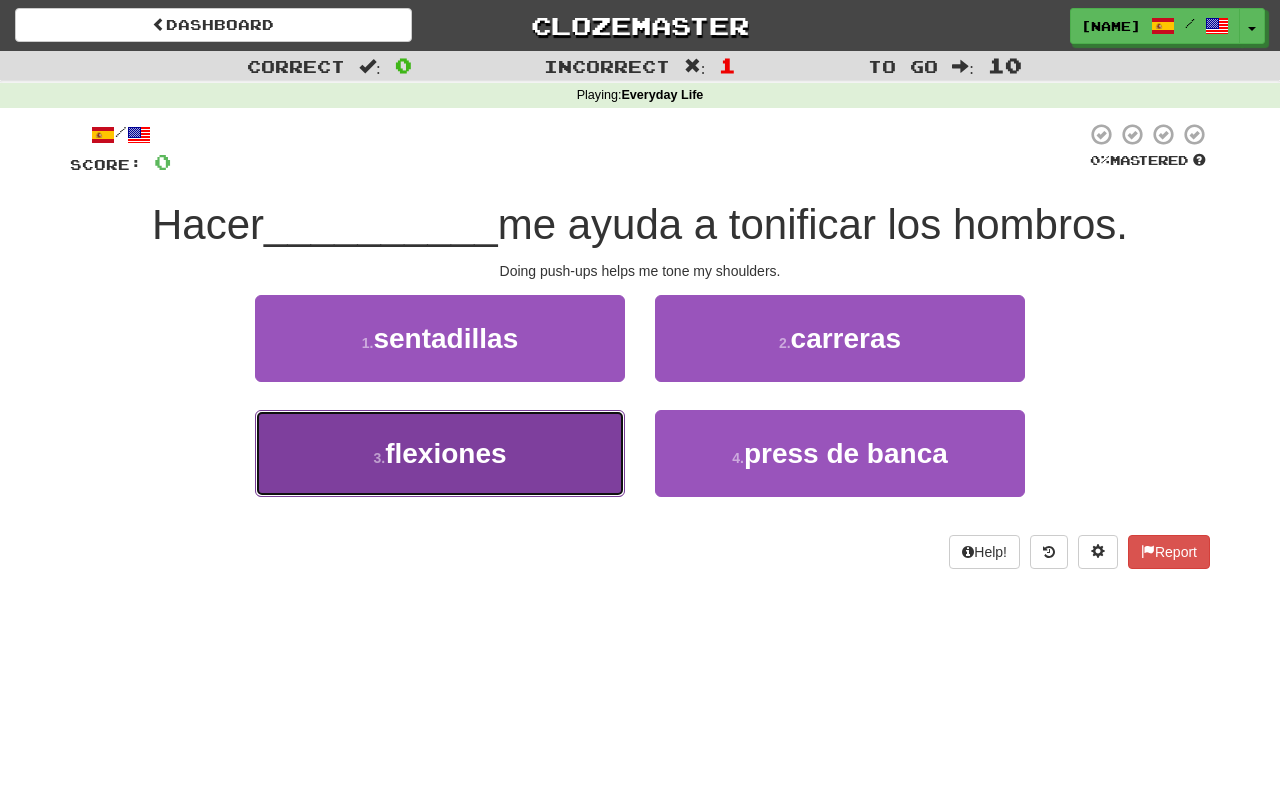 click on "flexiones" at bounding box center [445, 453] 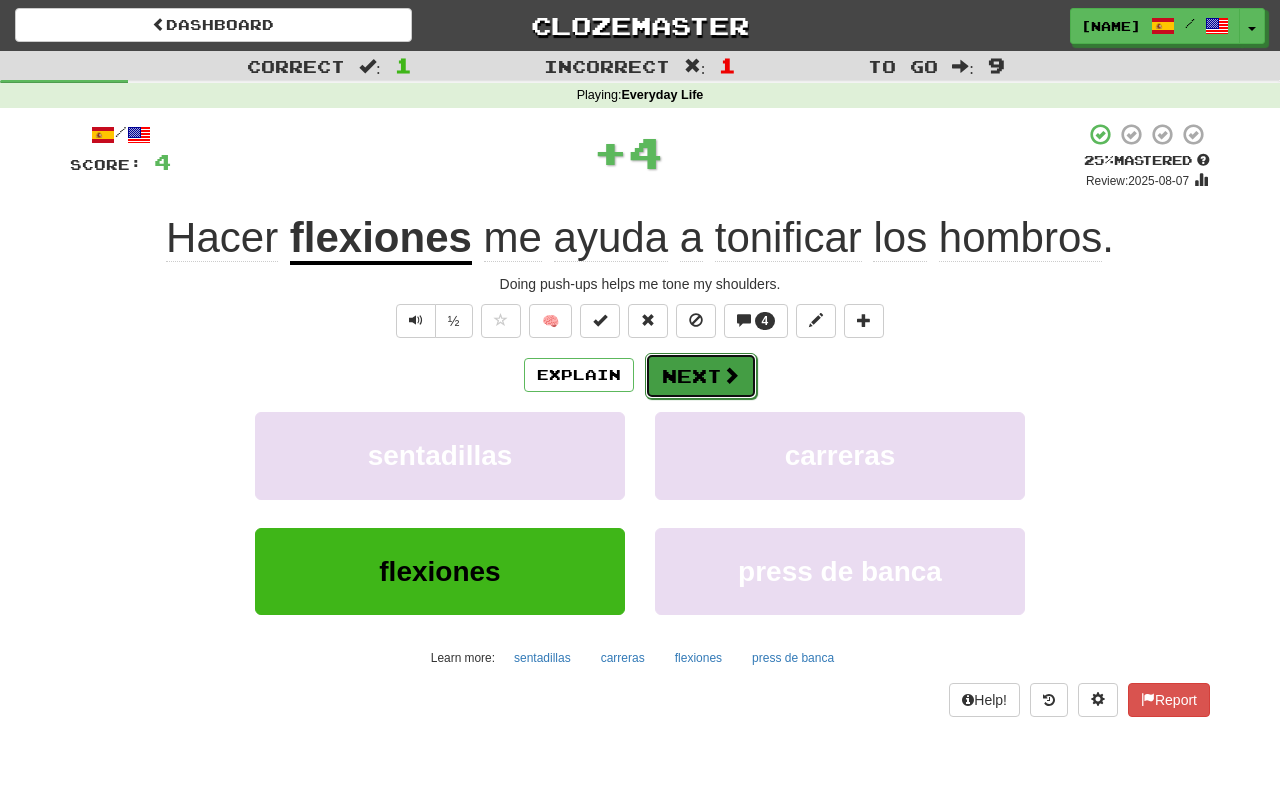click on "Next" at bounding box center (701, 376) 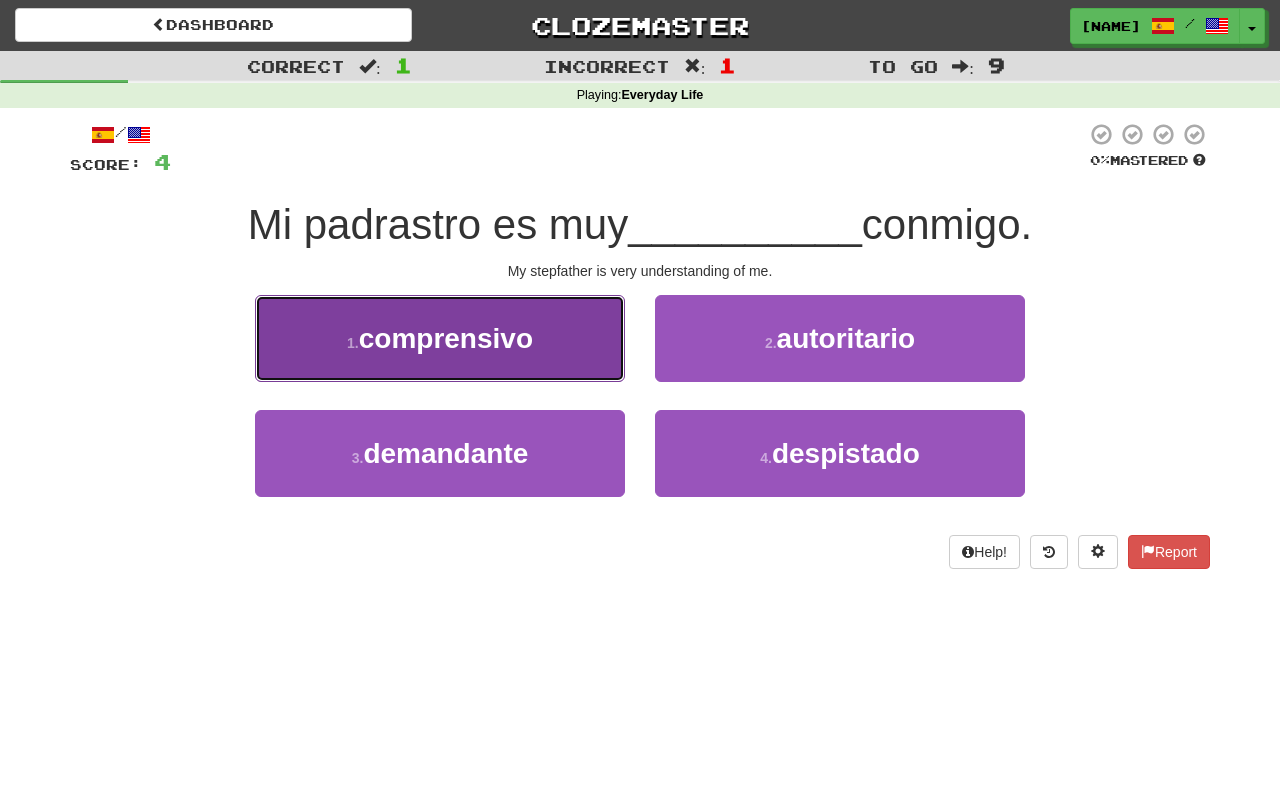 click on "1 .  comprensivo" at bounding box center [440, 338] 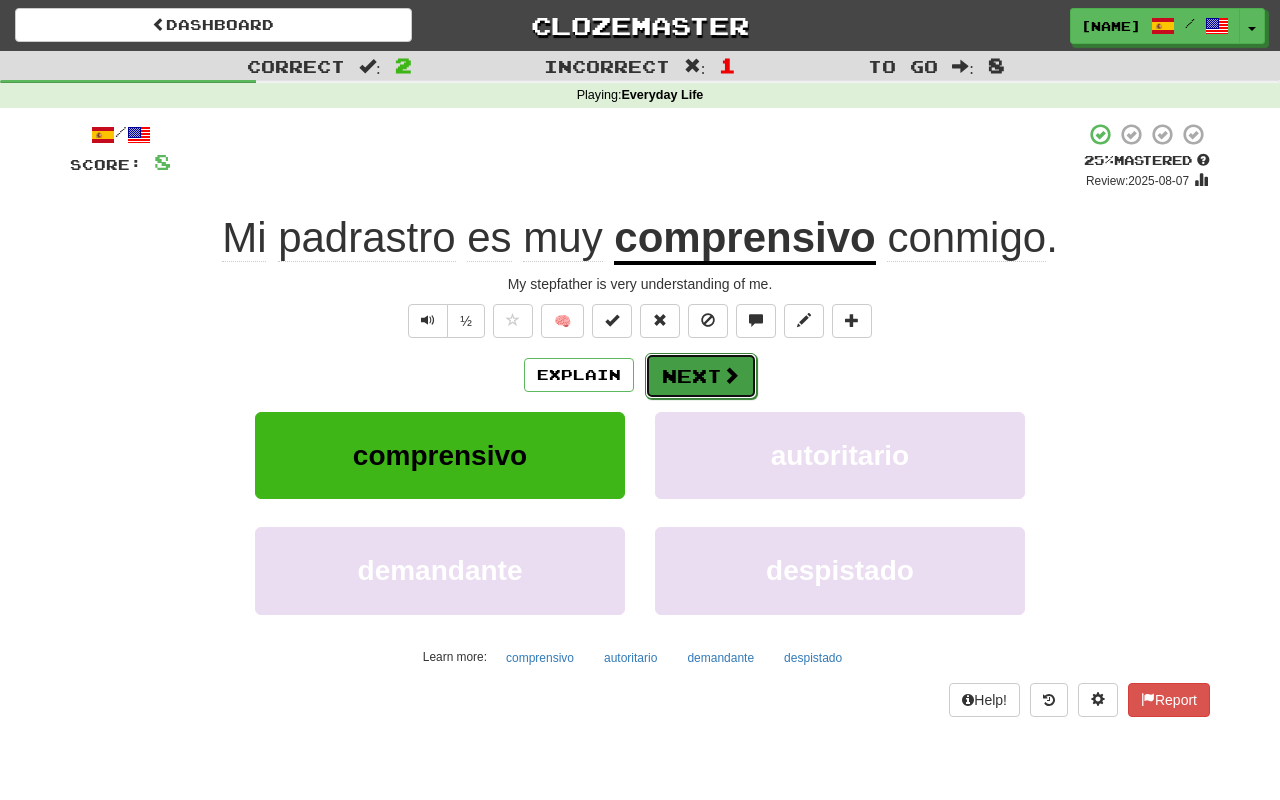 click on "Next" at bounding box center (701, 376) 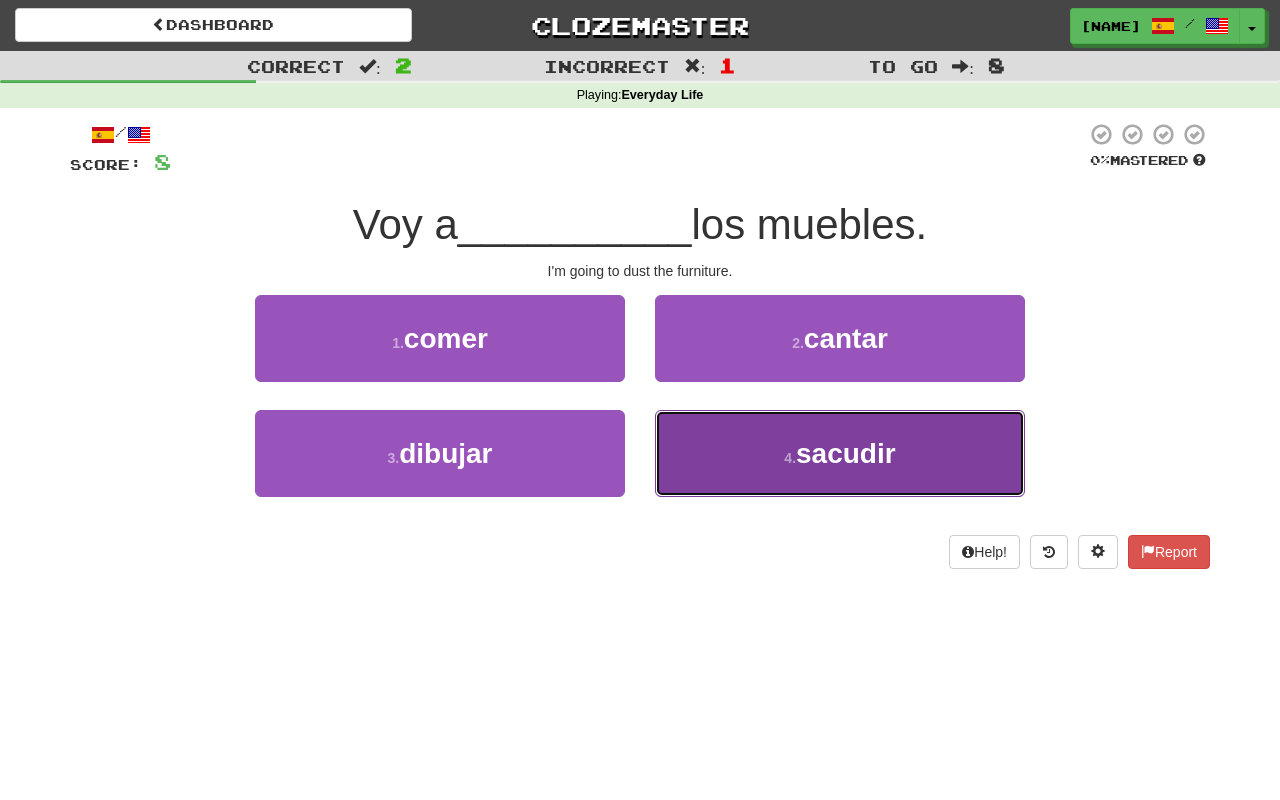 click on "4 .  sacudir" at bounding box center [840, 453] 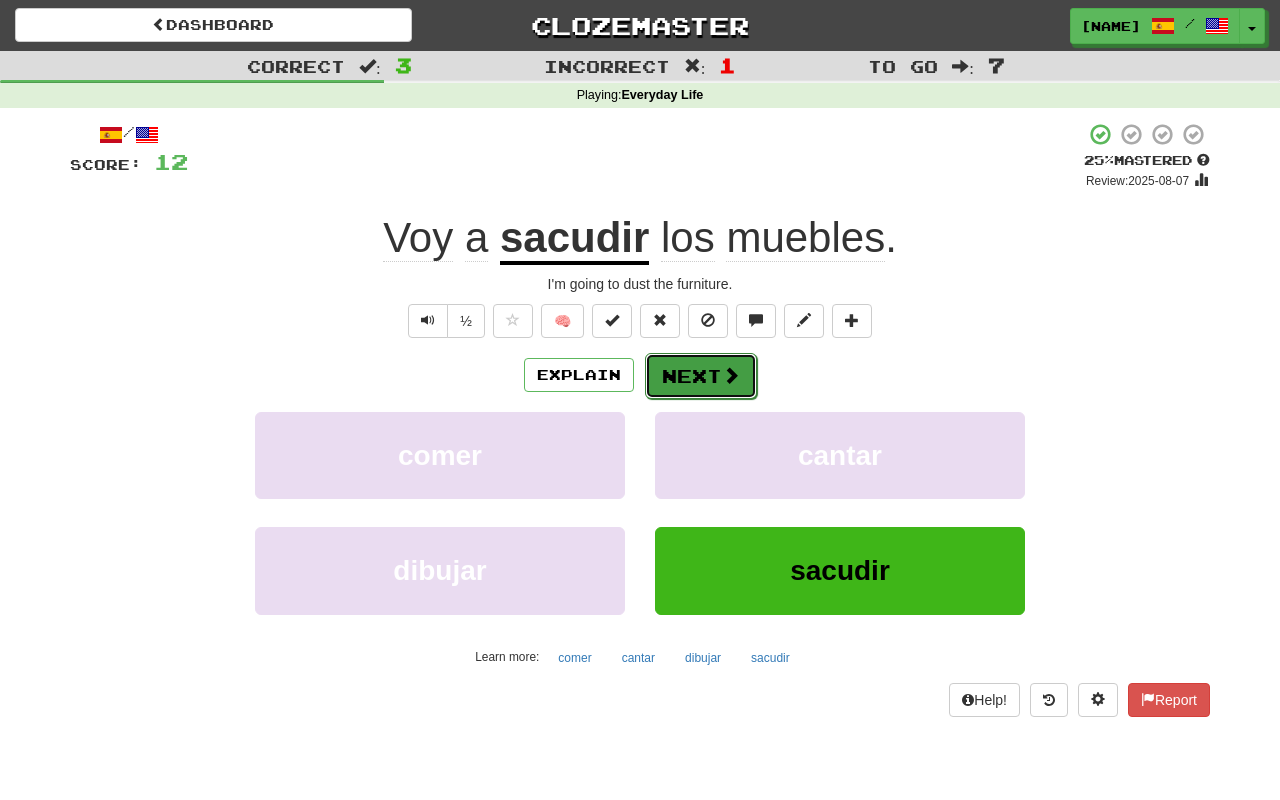 click on "Next" at bounding box center [701, 376] 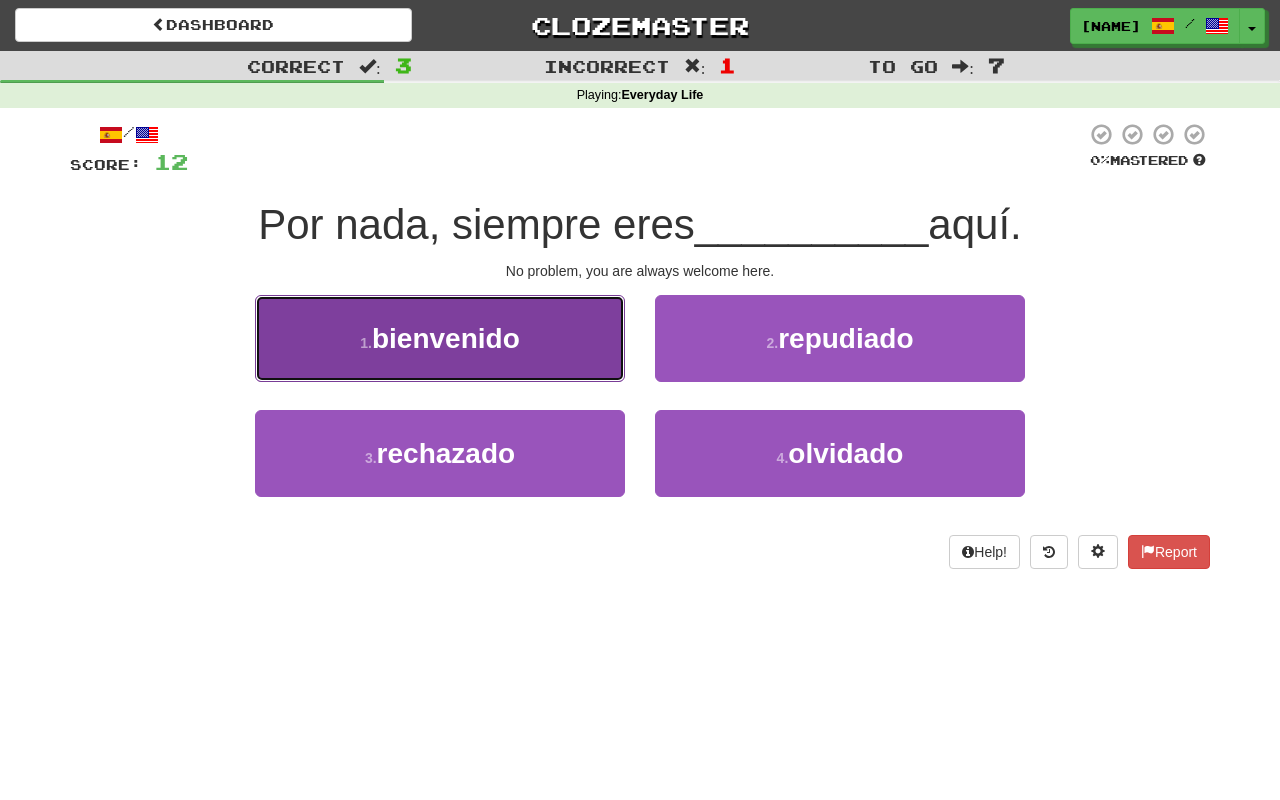 click on "1 .  bienvenido" at bounding box center (440, 338) 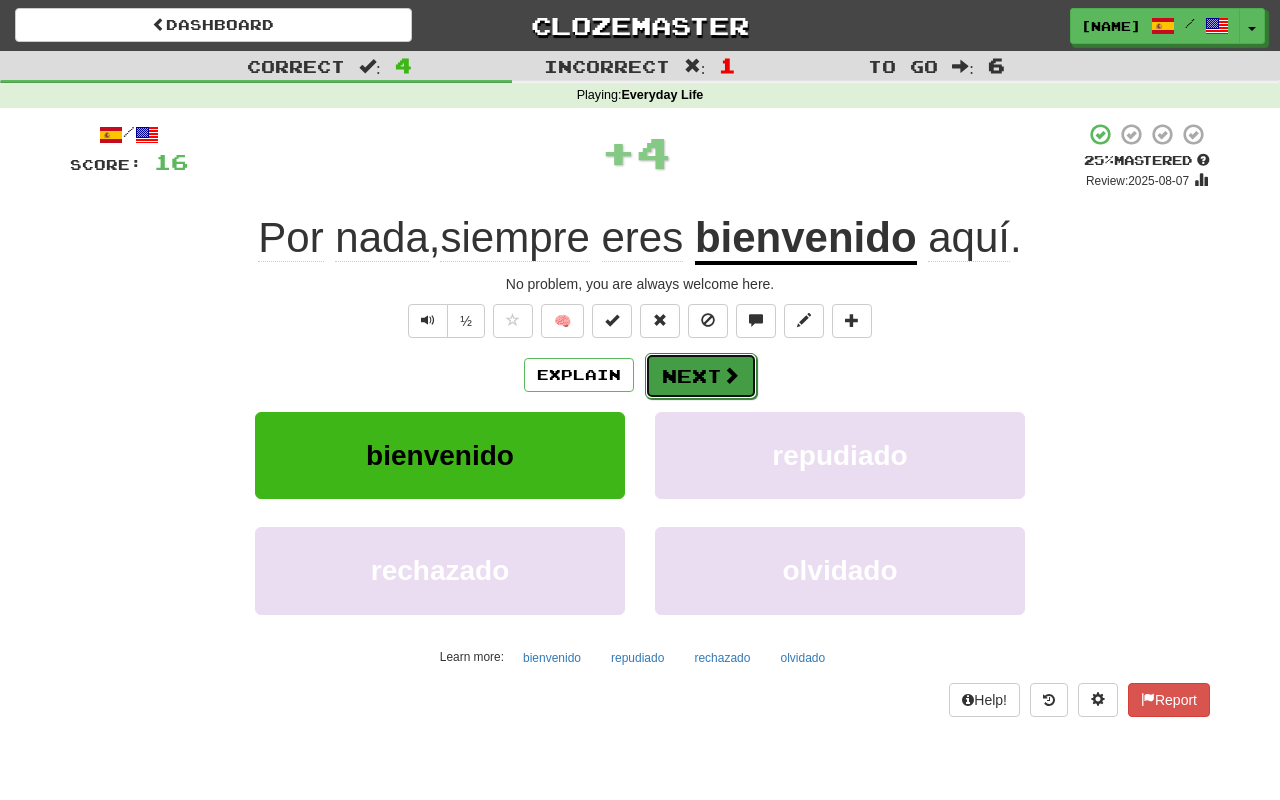 click on "Next" at bounding box center [701, 376] 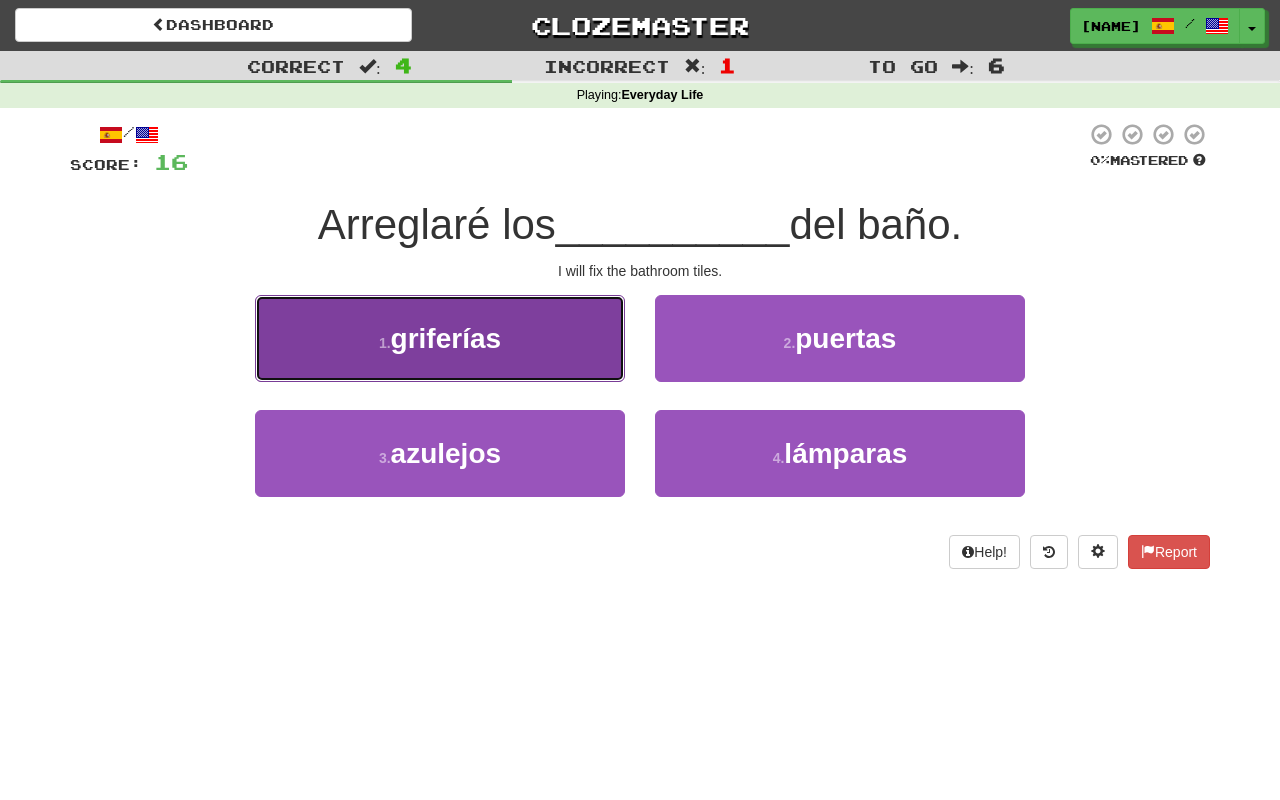 click on "1 .  griferías" at bounding box center [440, 338] 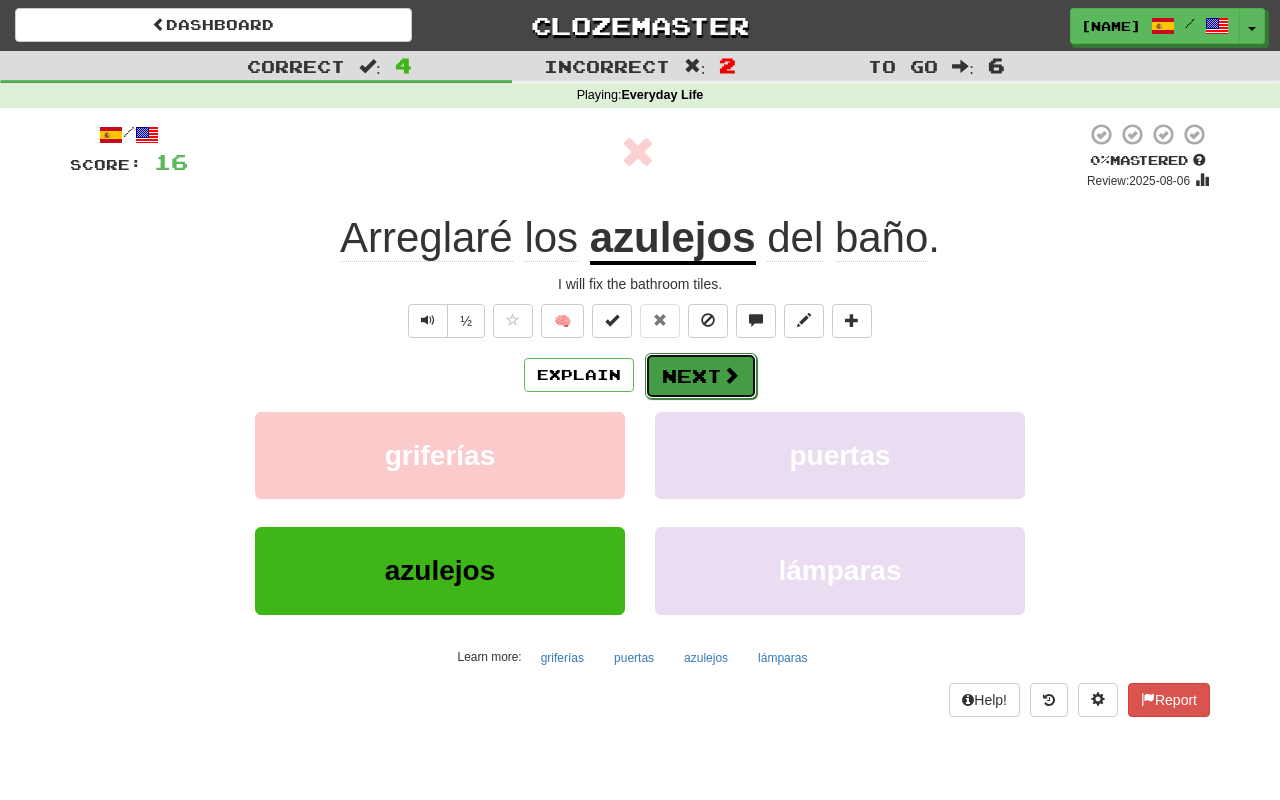 click on "Next" at bounding box center (701, 376) 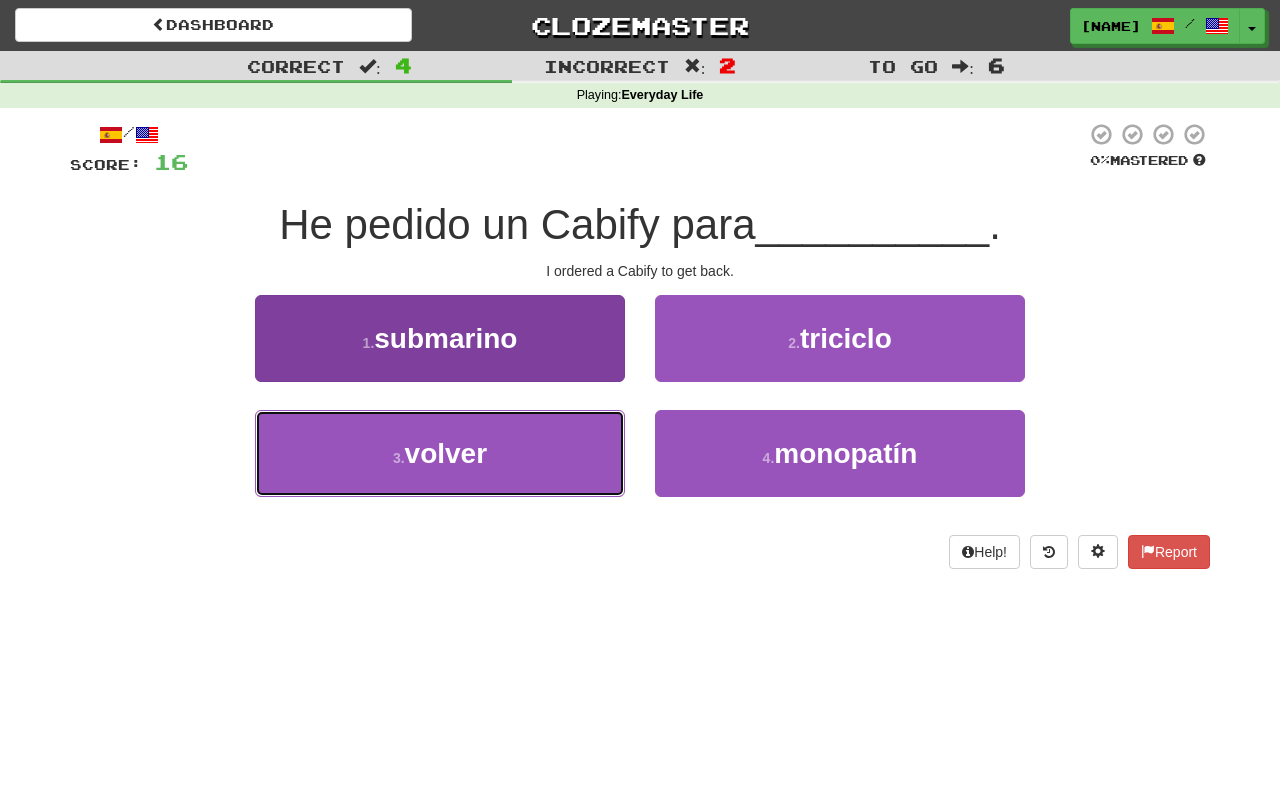 click on "3 .  volver" at bounding box center (440, 453) 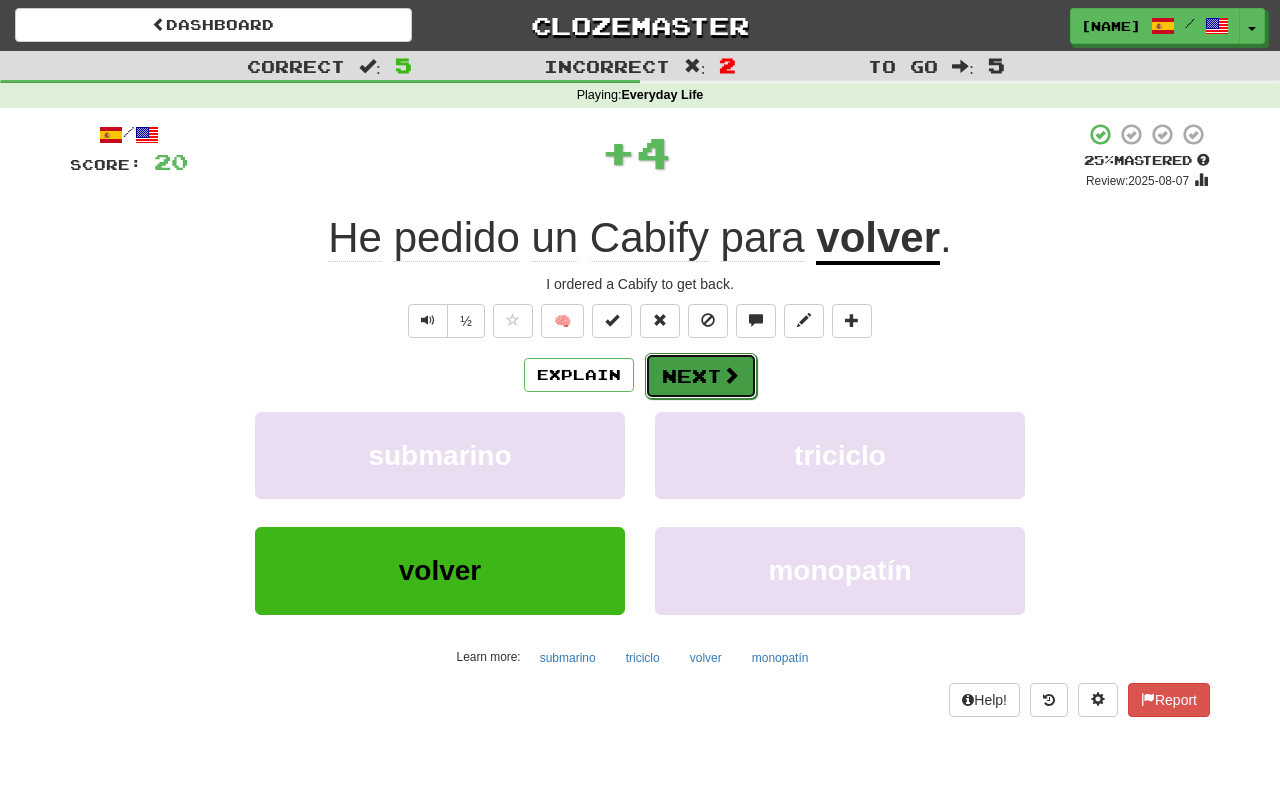 click at bounding box center [731, 375] 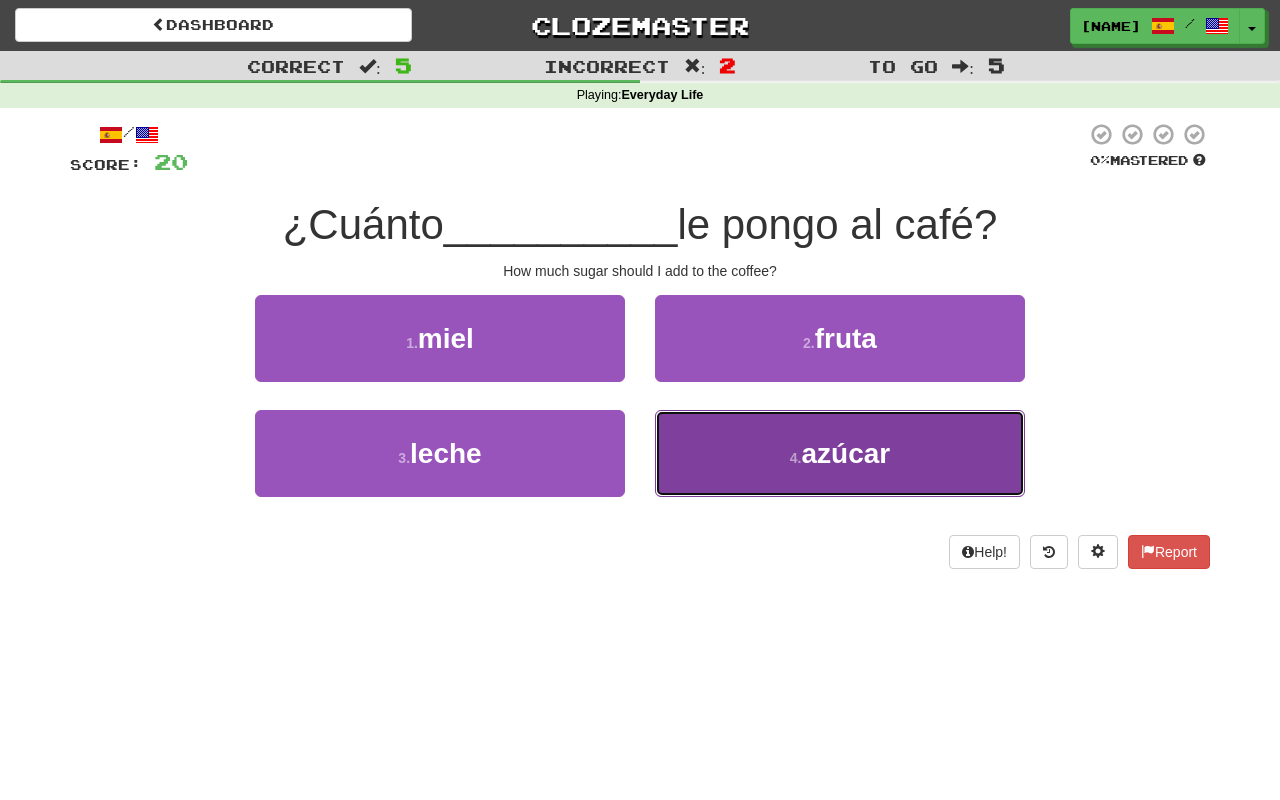 click on "4 .  azúcar" at bounding box center [840, 453] 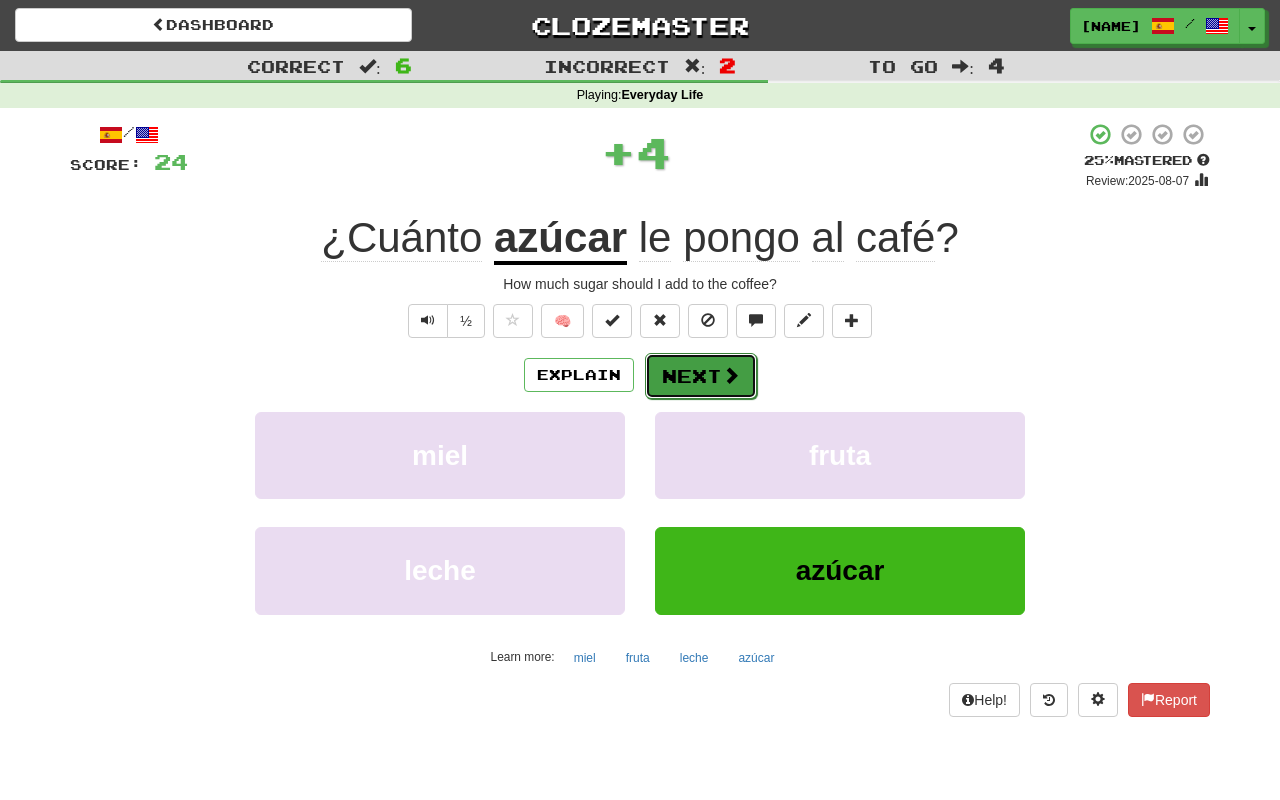 click on "Next" at bounding box center [701, 376] 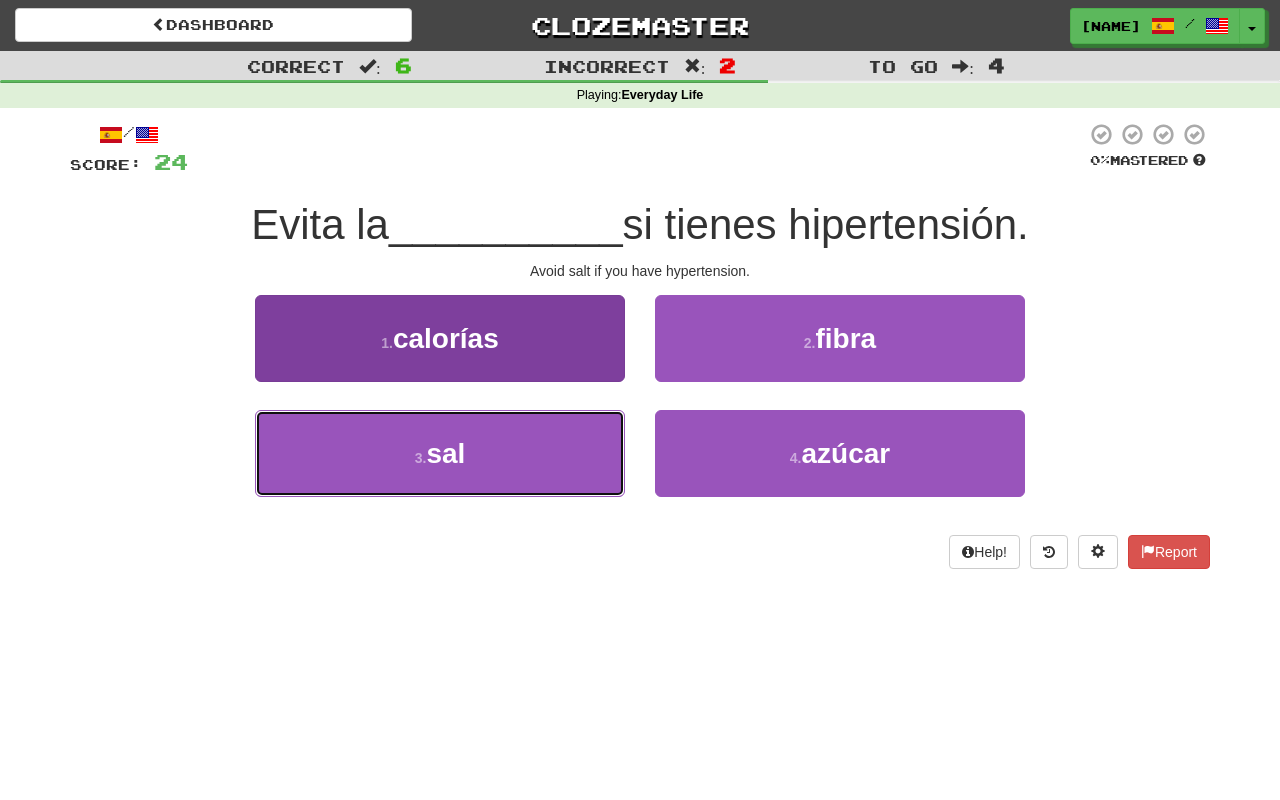 click on "3 .  sal" at bounding box center [440, 453] 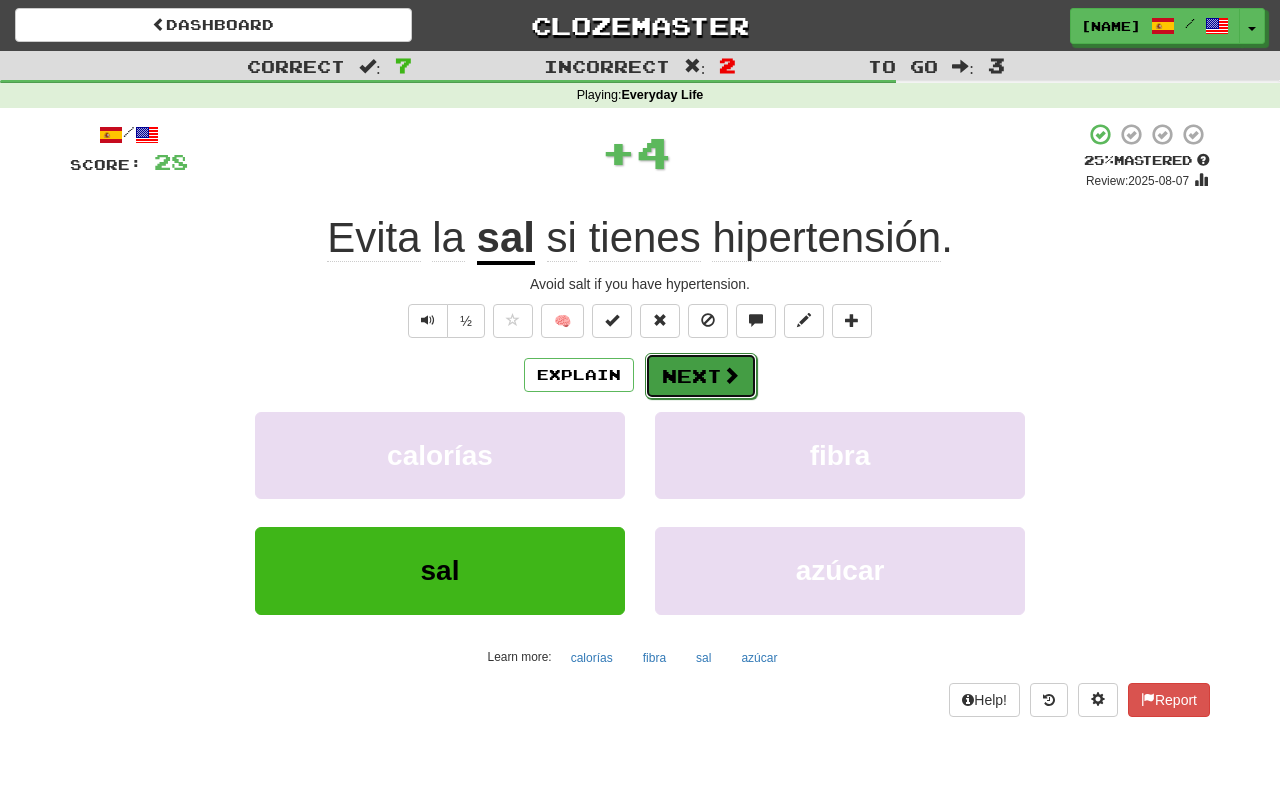 click on "Next" at bounding box center [701, 376] 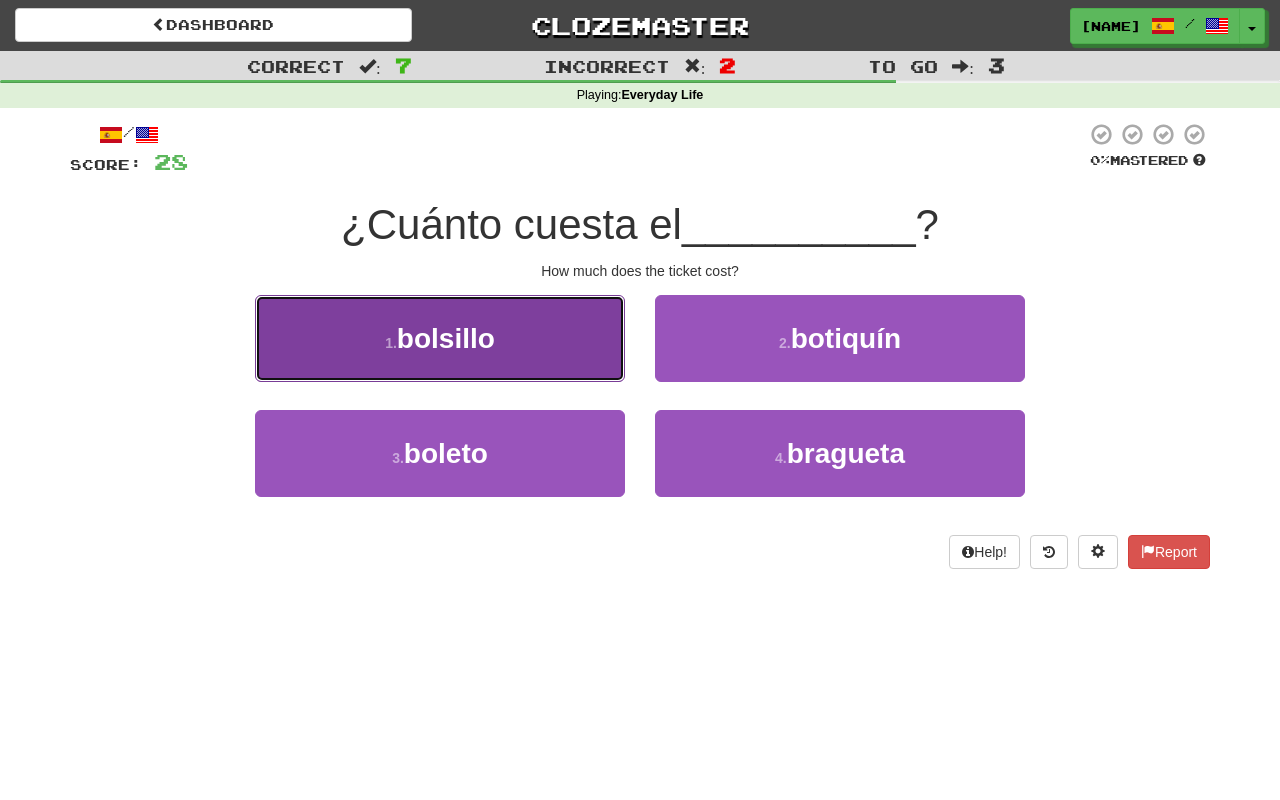 click on "1 .  bolsillo" at bounding box center (440, 338) 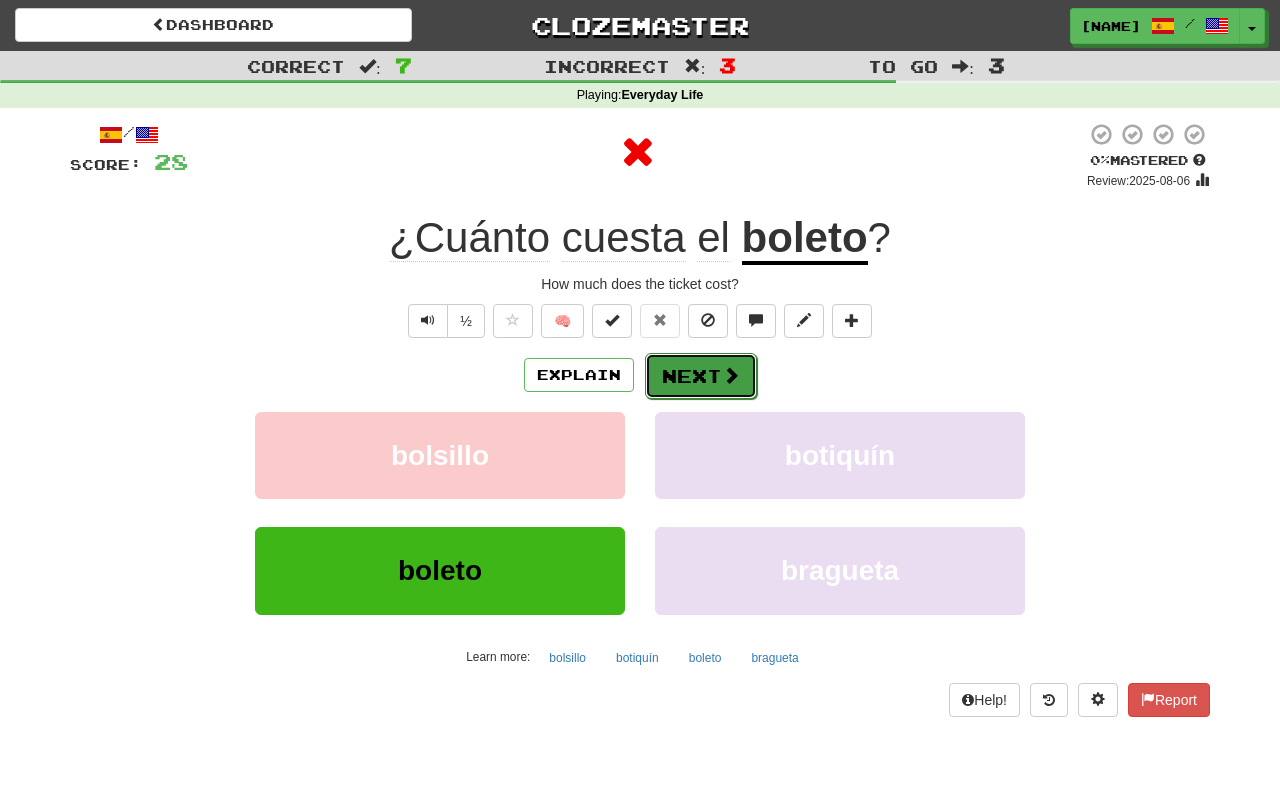 click on "Next" at bounding box center (701, 376) 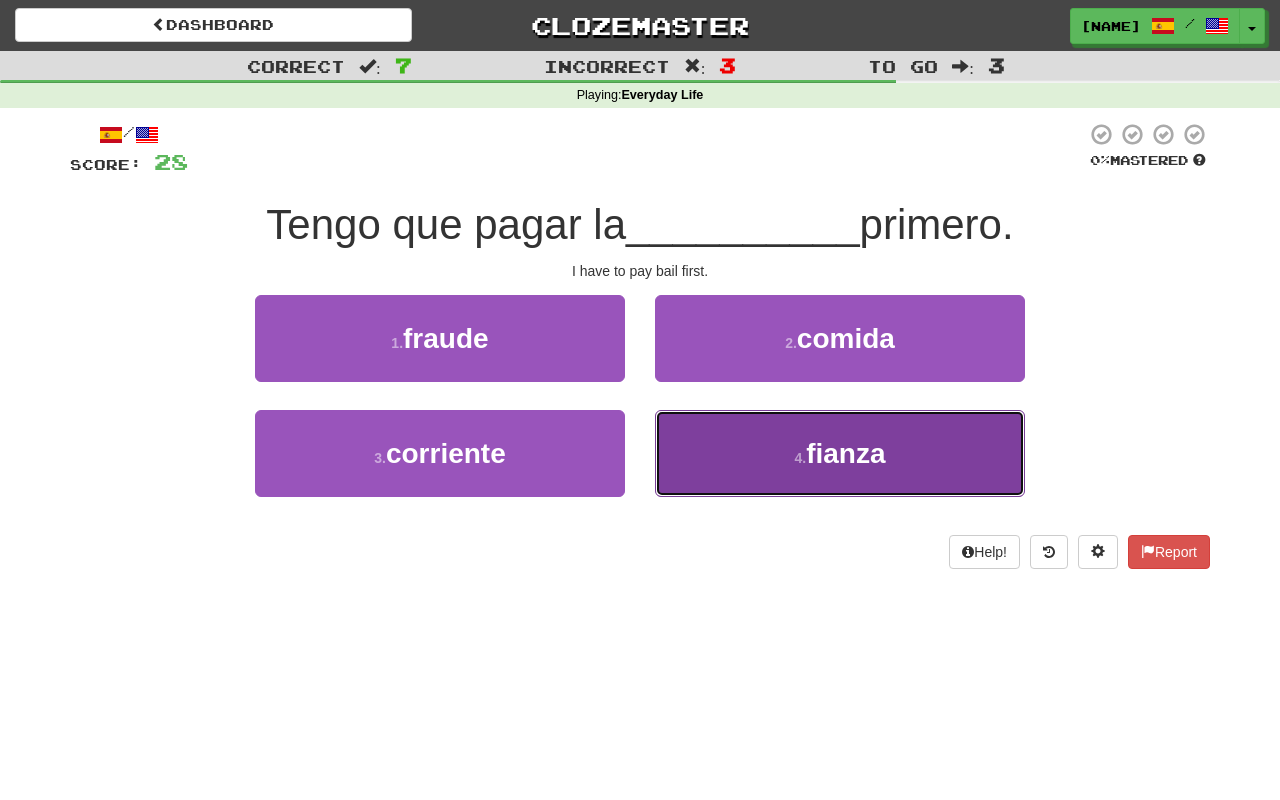 click on "4 .  fianza" at bounding box center [840, 453] 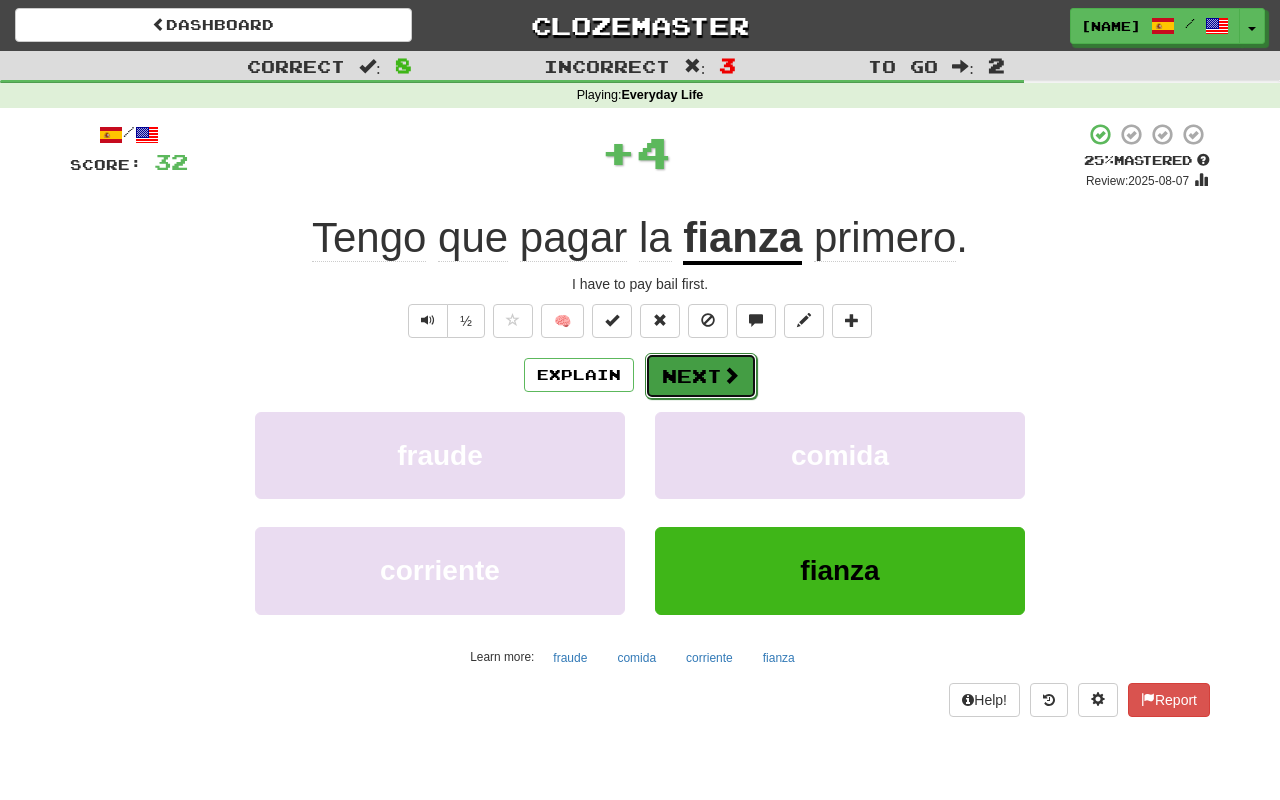 click on "Next" at bounding box center (701, 376) 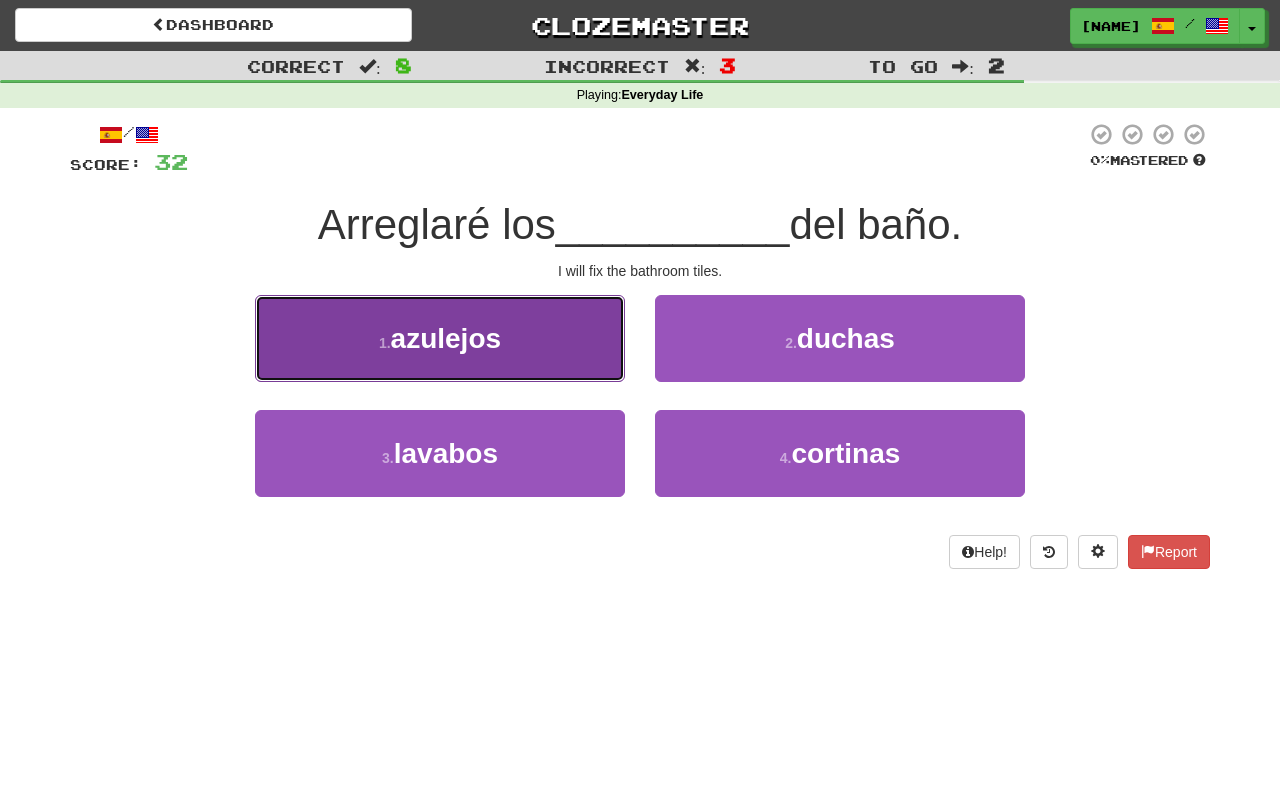 click on "1 .  azulejos" at bounding box center [440, 338] 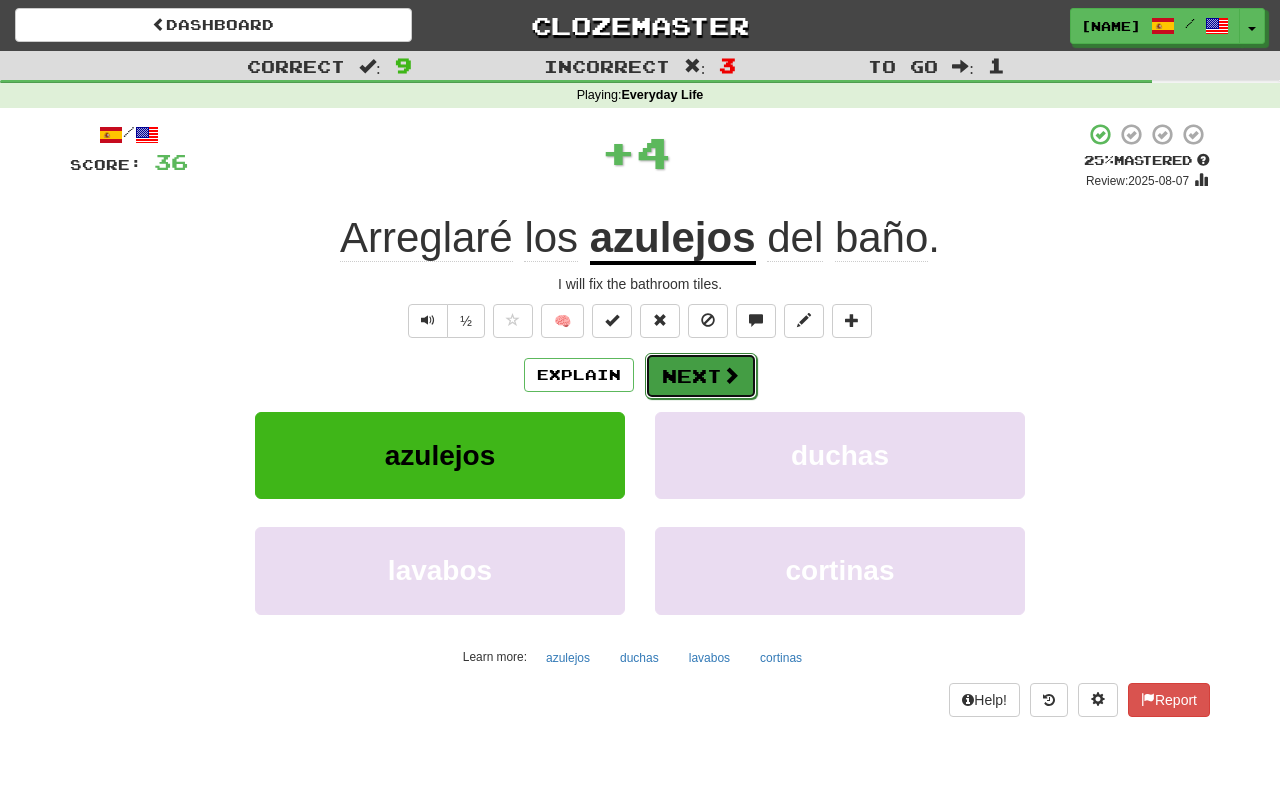 click on "Next" at bounding box center (701, 376) 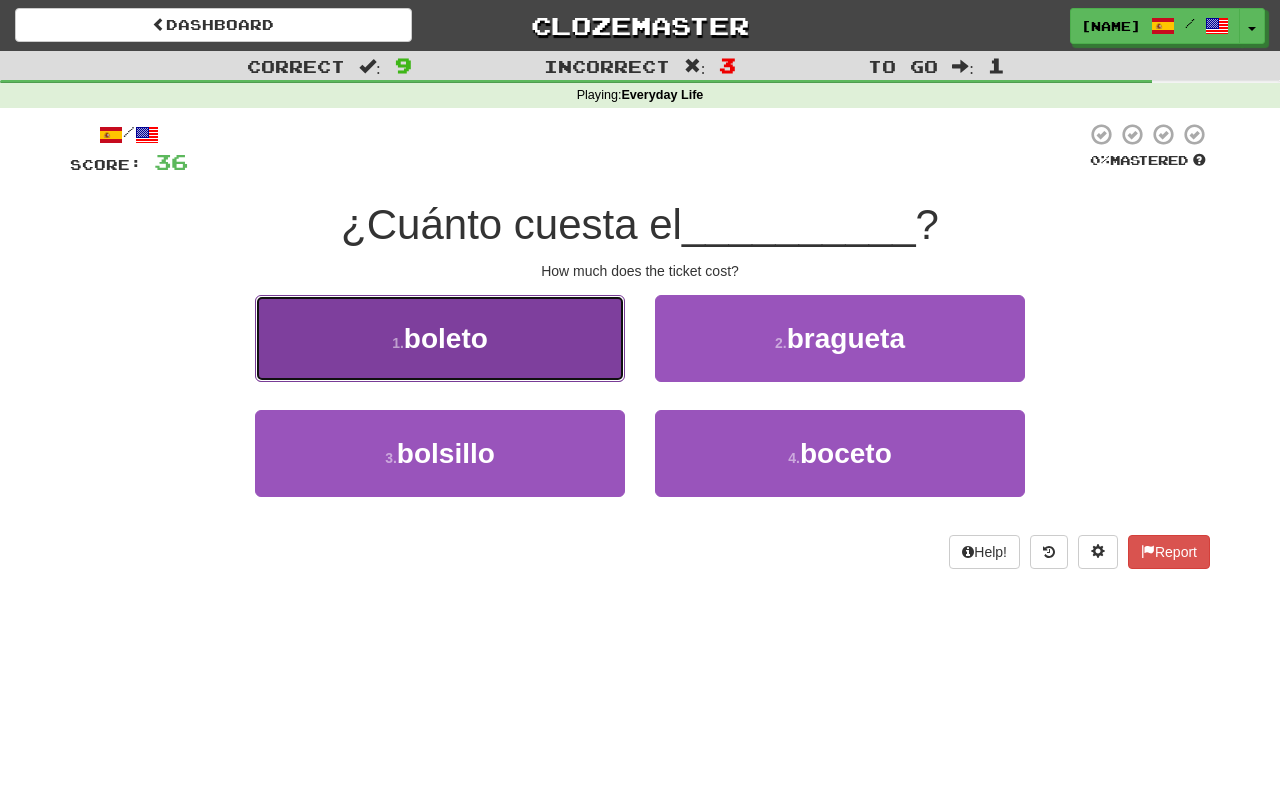 click on "1 .  boleto" at bounding box center (440, 338) 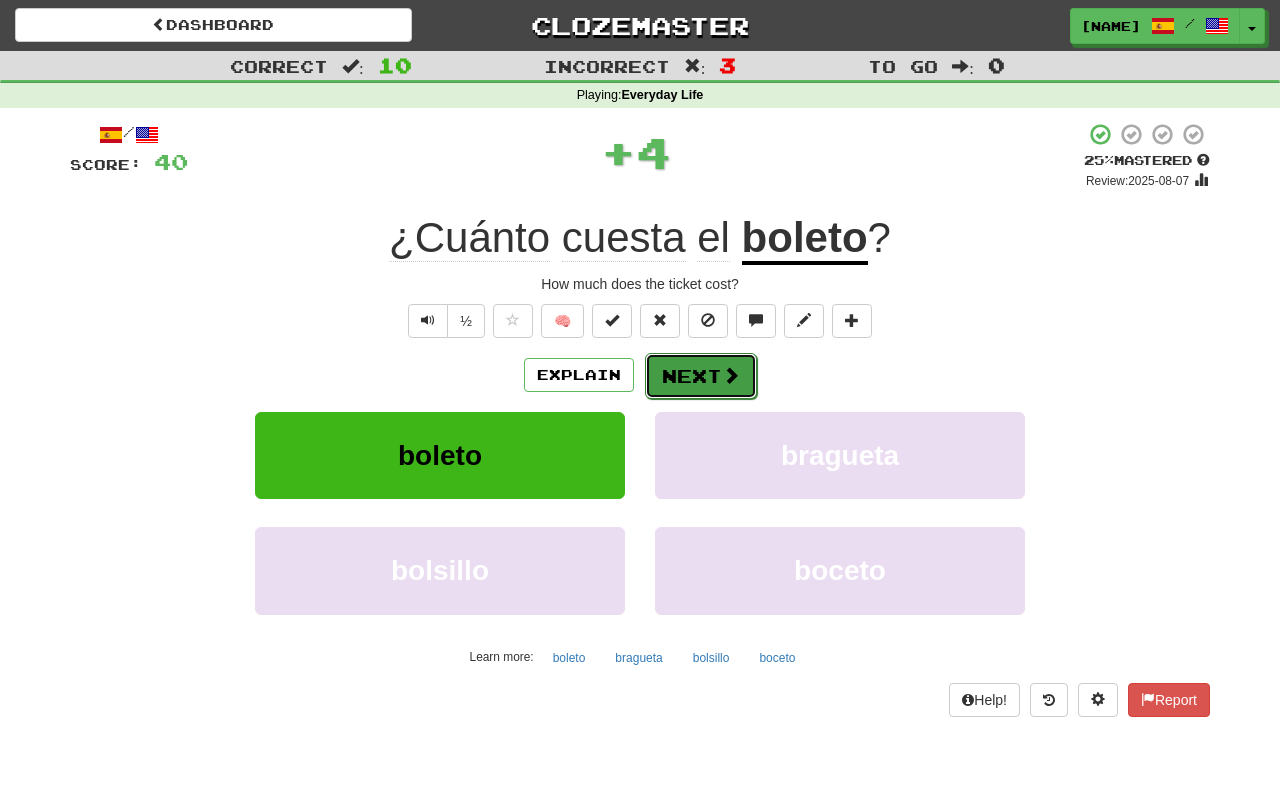 click on "Next" at bounding box center (701, 376) 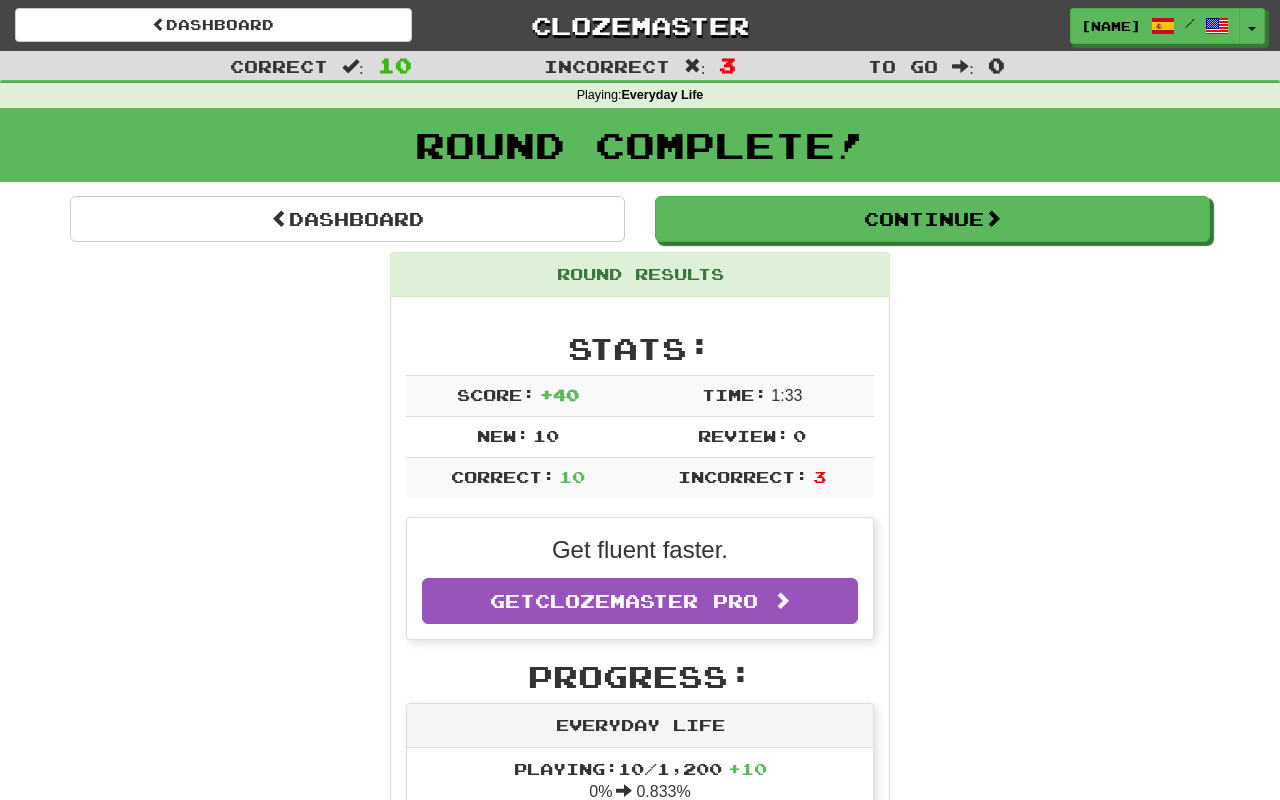 click on "Dashboard Continue  Round Results Stats: Score:   + 40 Time:   1 : 33 New:   10 Review:   0 Correct:   10 Incorrect:   3 Get fluent faster. Get  Clozemaster Pro   Progress: Everyday Life Playing:  10  /  1,200 + 10 0% 0.833% Mastered:  0  /  1,200 0% Ready for Review:  0  /  Level:  0 60  points to level  1  - keep going! Ranked:  2122 nd  this week Sentences:  Report Tengo que pagar la  fianza  primero. I have to pay bail first. 4  Report Hacer  flexiones  me ayuda a tonificar los hombros. Doing push-ups helps me tone my shoulders.  Report Mi padrastro es muy  comprensivo  conmigo. My stepfather is very understanding of me.  Report Voy a  sacudir  los muebles. I'm going to dust the furniture.  Report Por nada, siempre eres  bienvenido  aquí. No problem, you are always welcome here.  Report Arreglaré los  azulejos  del baño. I will fix the bathroom tiles.  Report He pedido un Cabify para  volver . I ordered a Cabify to get back.  Report ¿Cuánto  azúcar  le pongo al café?  Report Evita la  sal ?" at bounding box center [640, 1183] 